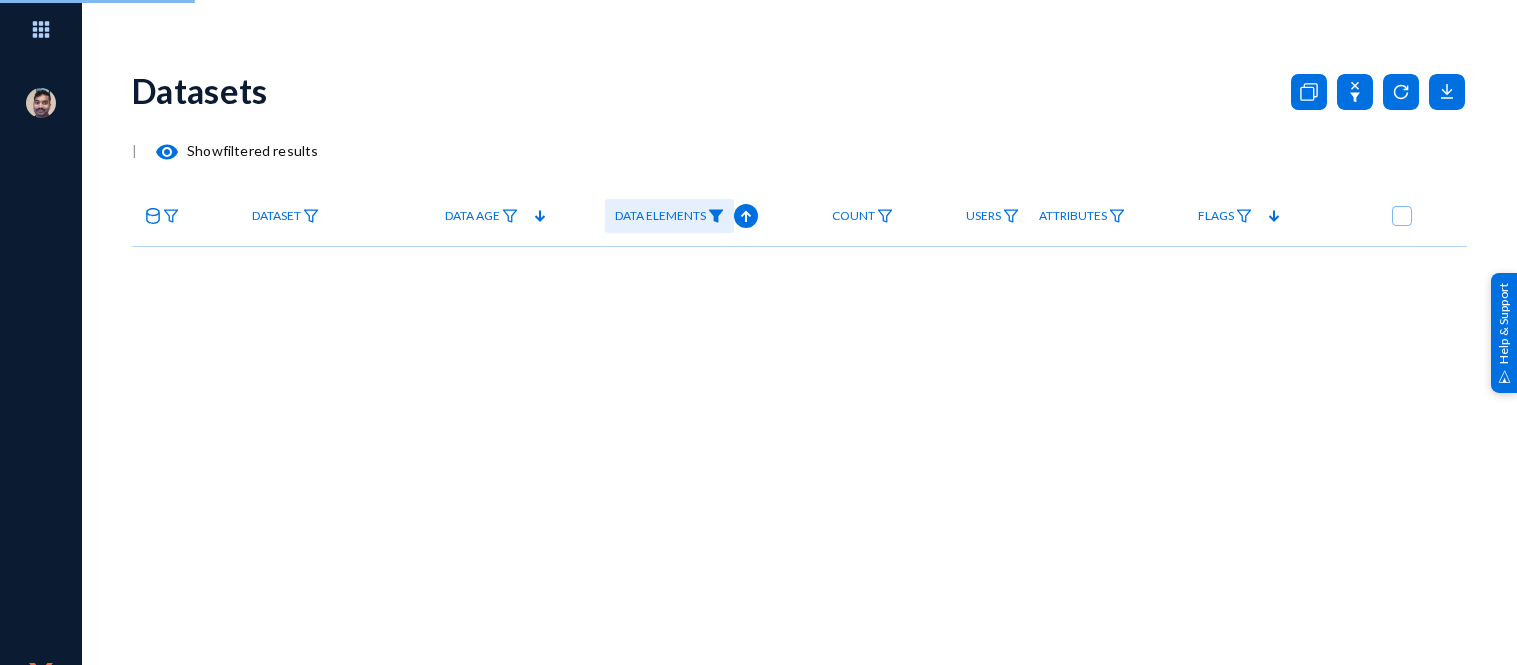 scroll, scrollTop: 0, scrollLeft: 0, axis: both 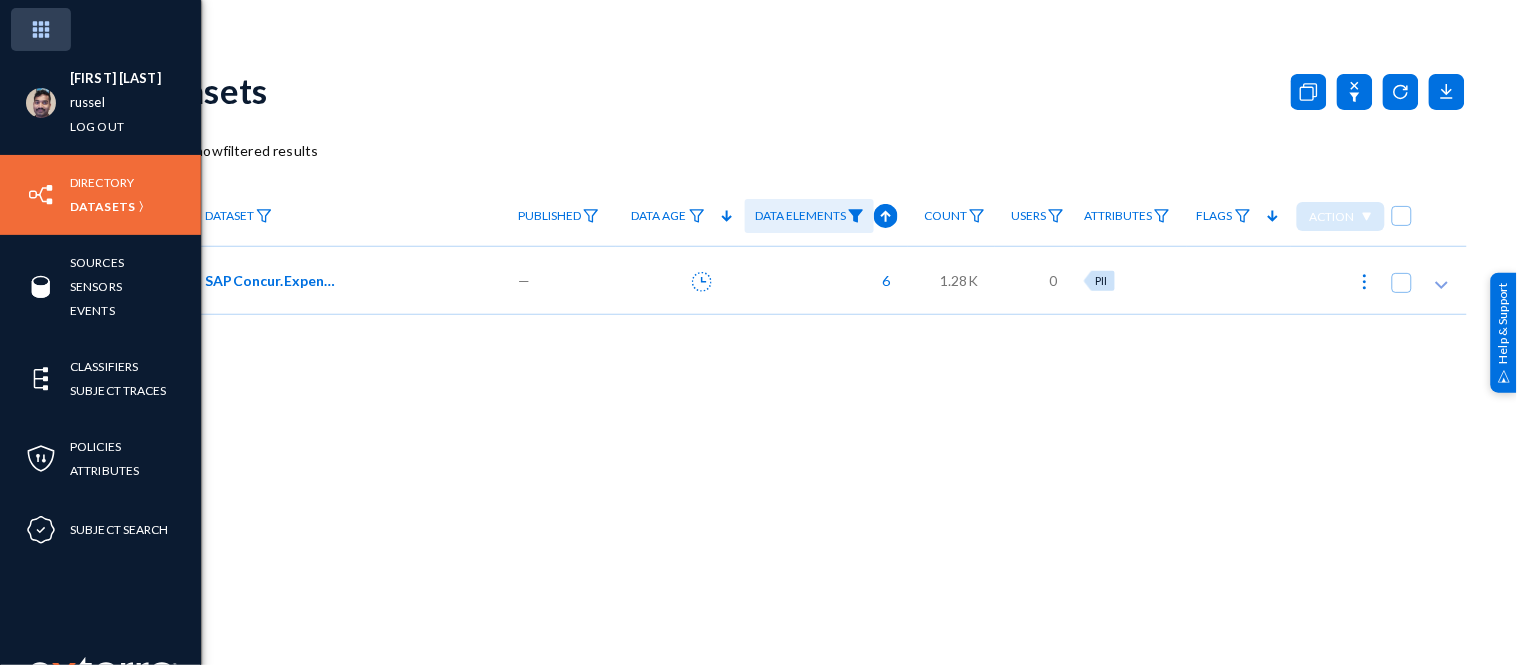 click at bounding box center (41, 29) 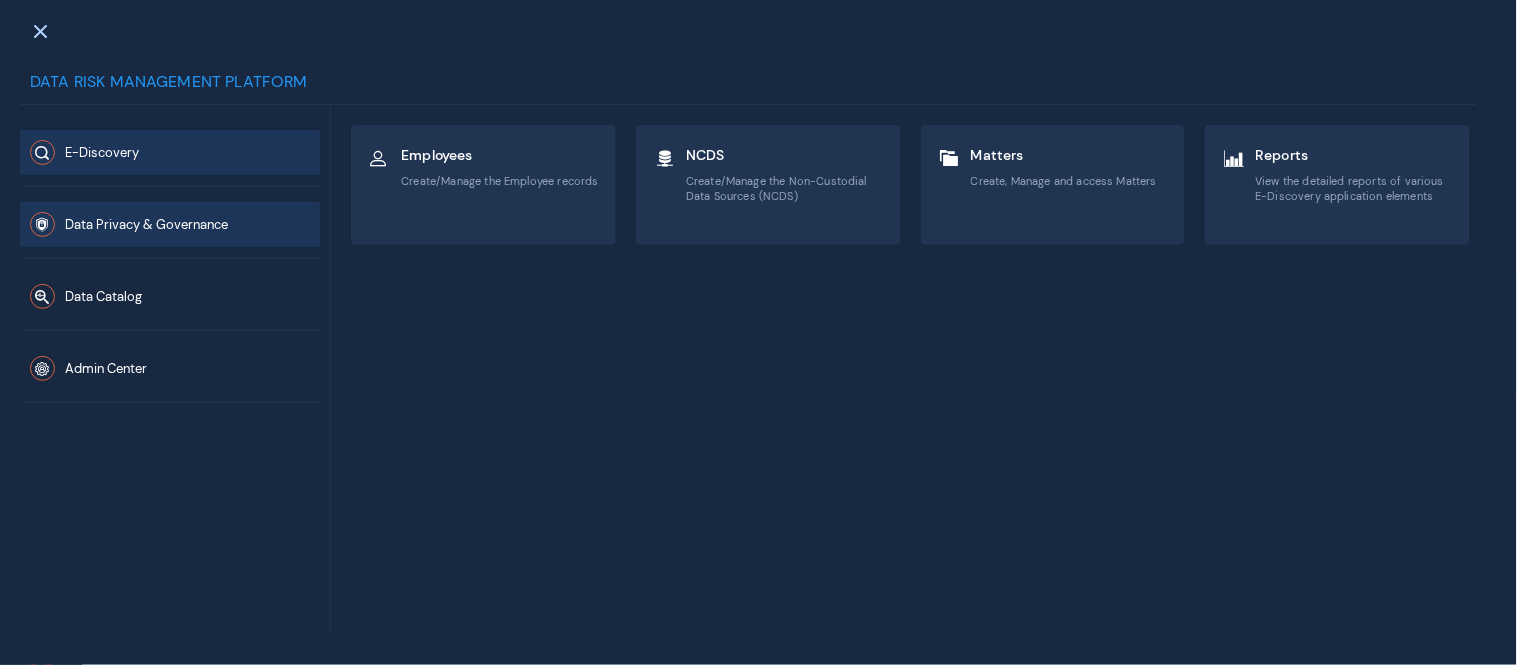 click on "Data Privacy & Governance" at bounding box center [146, 225] 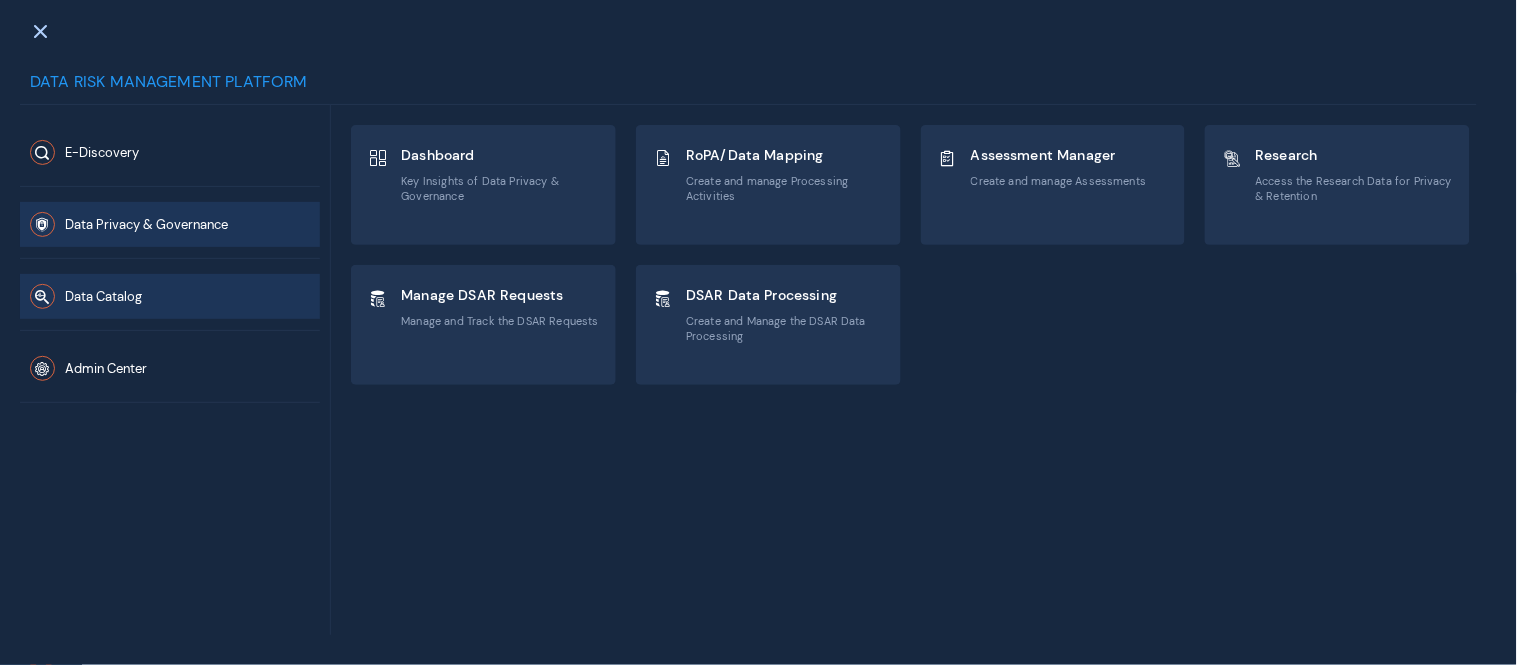 click on "Data Catalog" at bounding box center [170, 296] 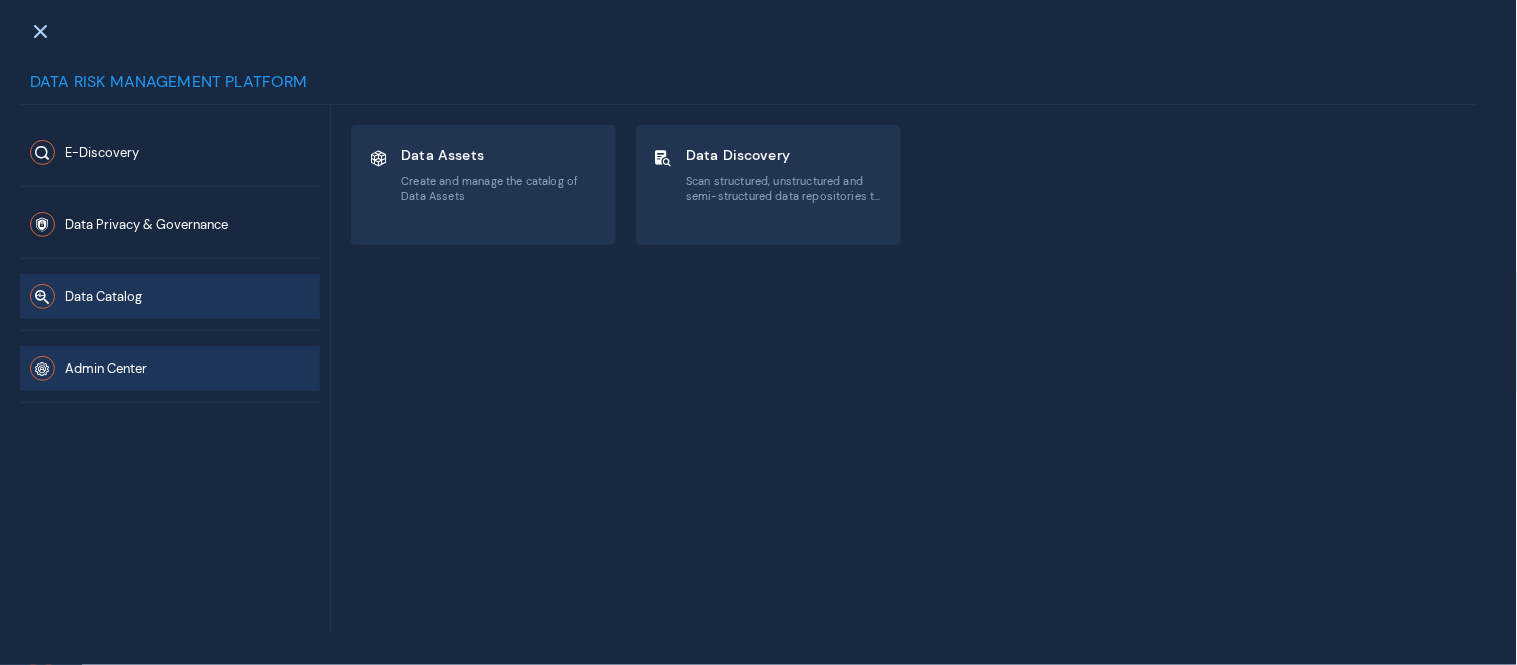 click on "Admin Center" at bounding box center (170, 368) 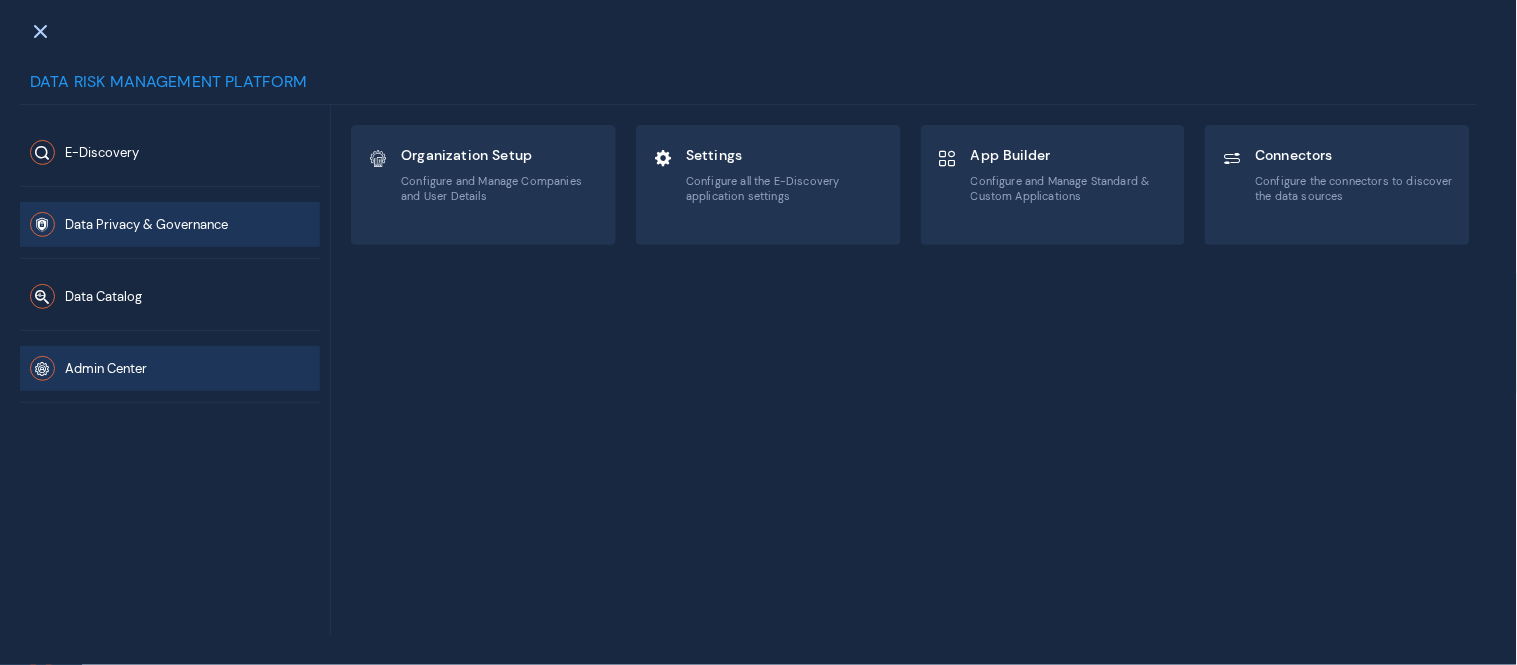 click on "Data Privacy & Governance" at bounding box center [146, 225] 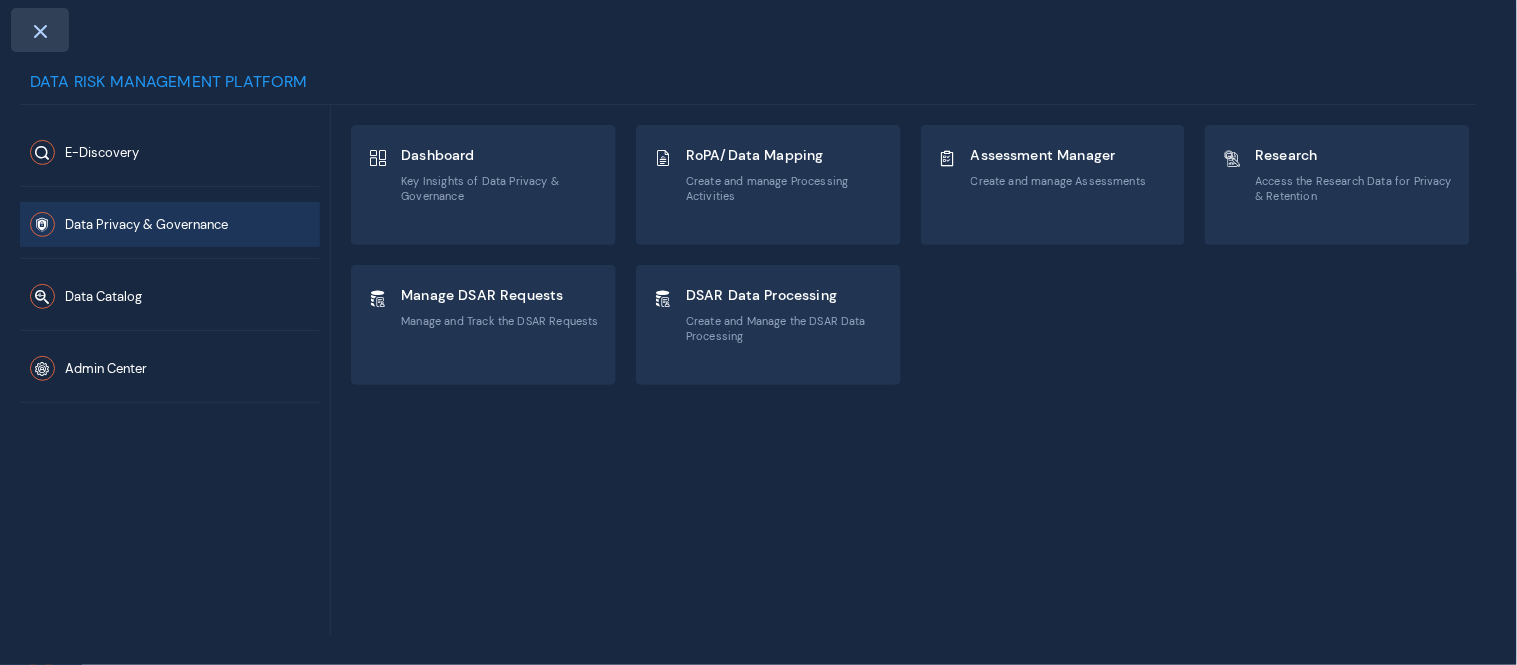 click at bounding box center [40, 31] 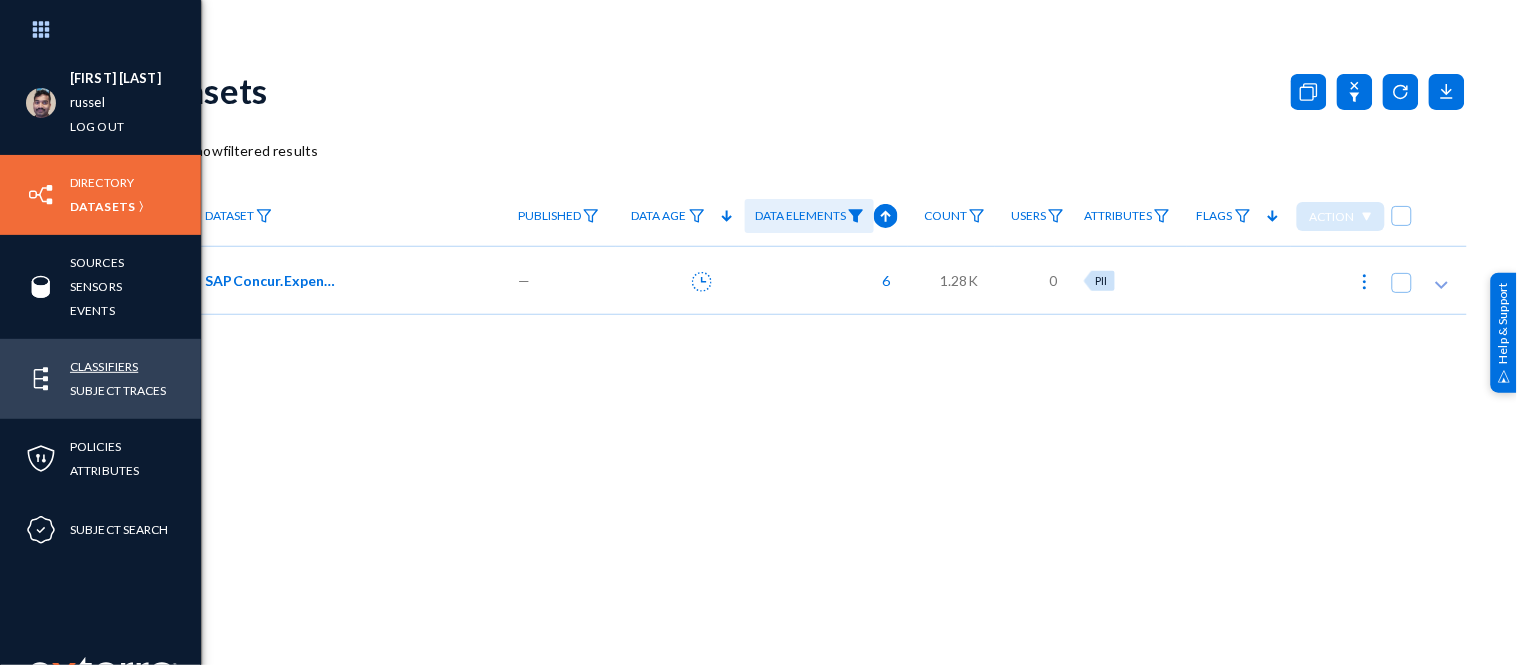 click on "Classifiers" at bounding box center [104, 366] 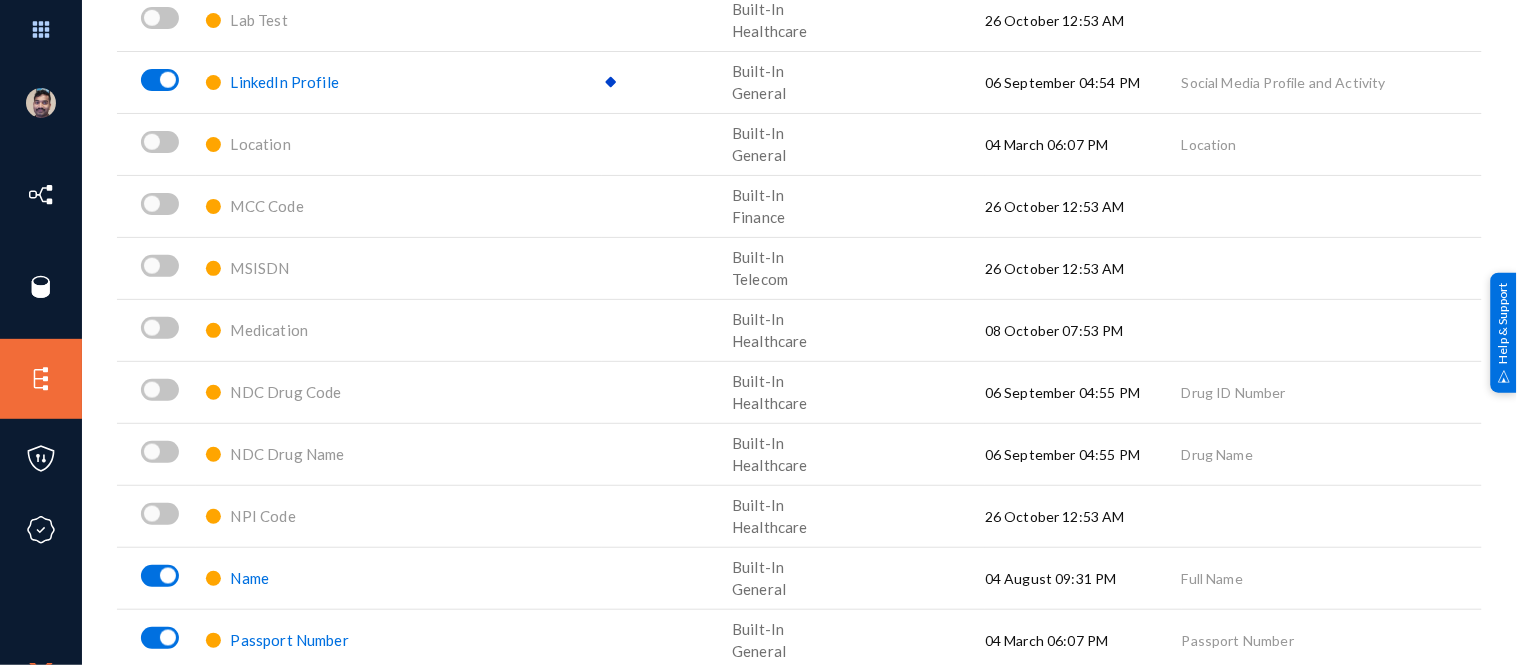 scroll, scrollTop: 2376, scrollLeft: 0, axis: vertical 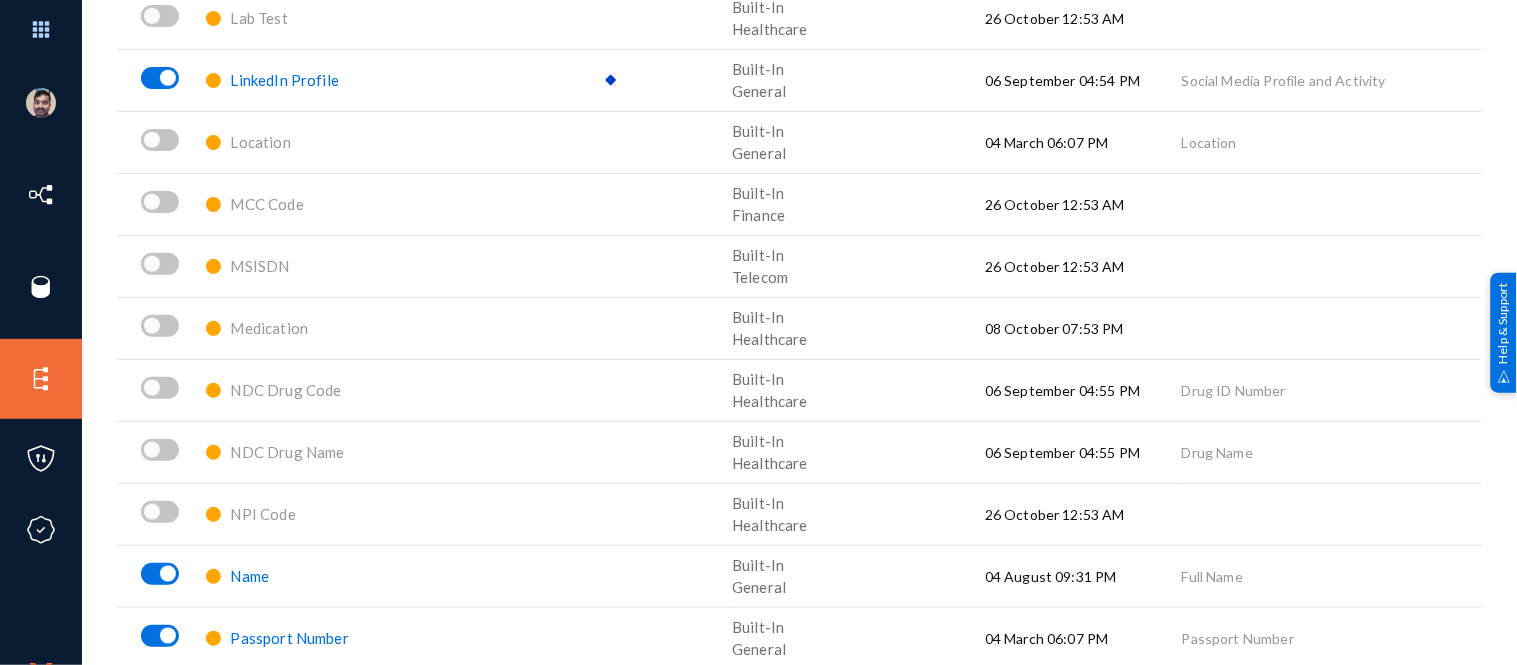 click on "Name" 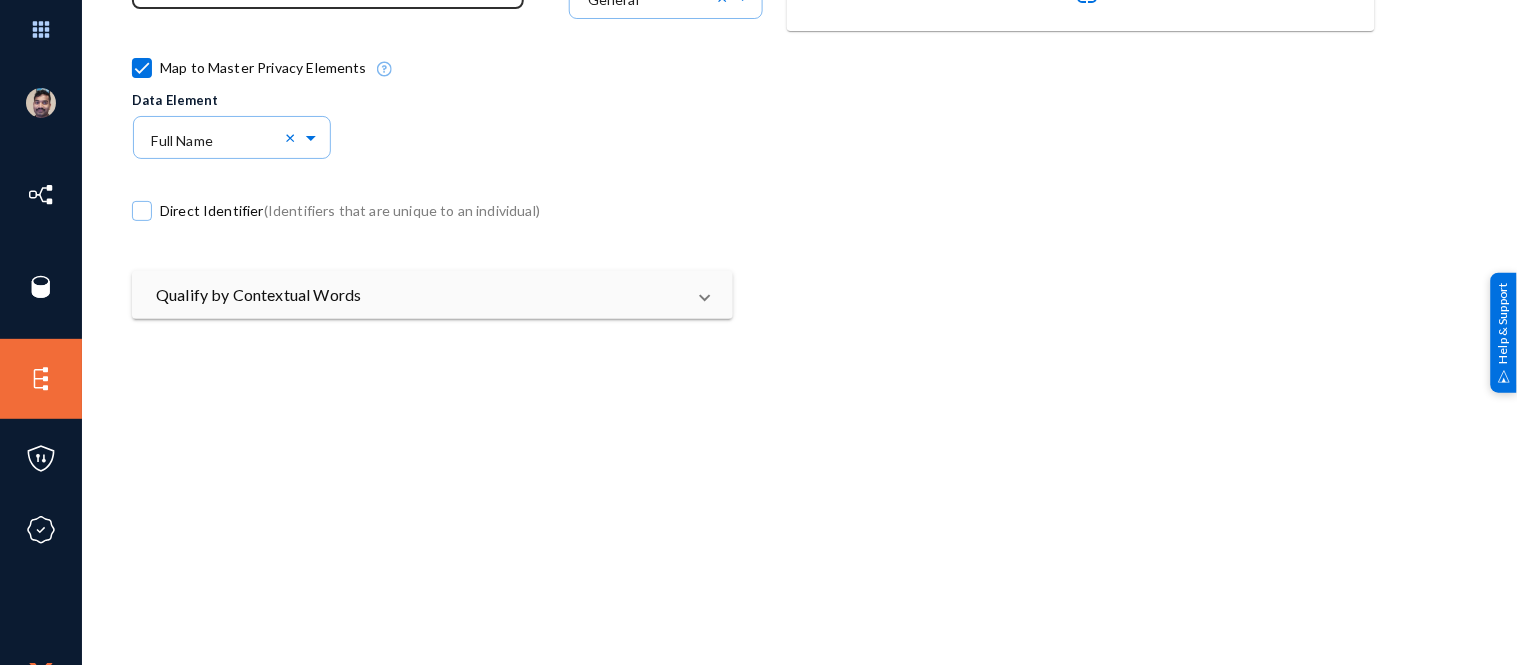 scroll, scrollTop: 477, scrollLeft: 0, axis: vertical 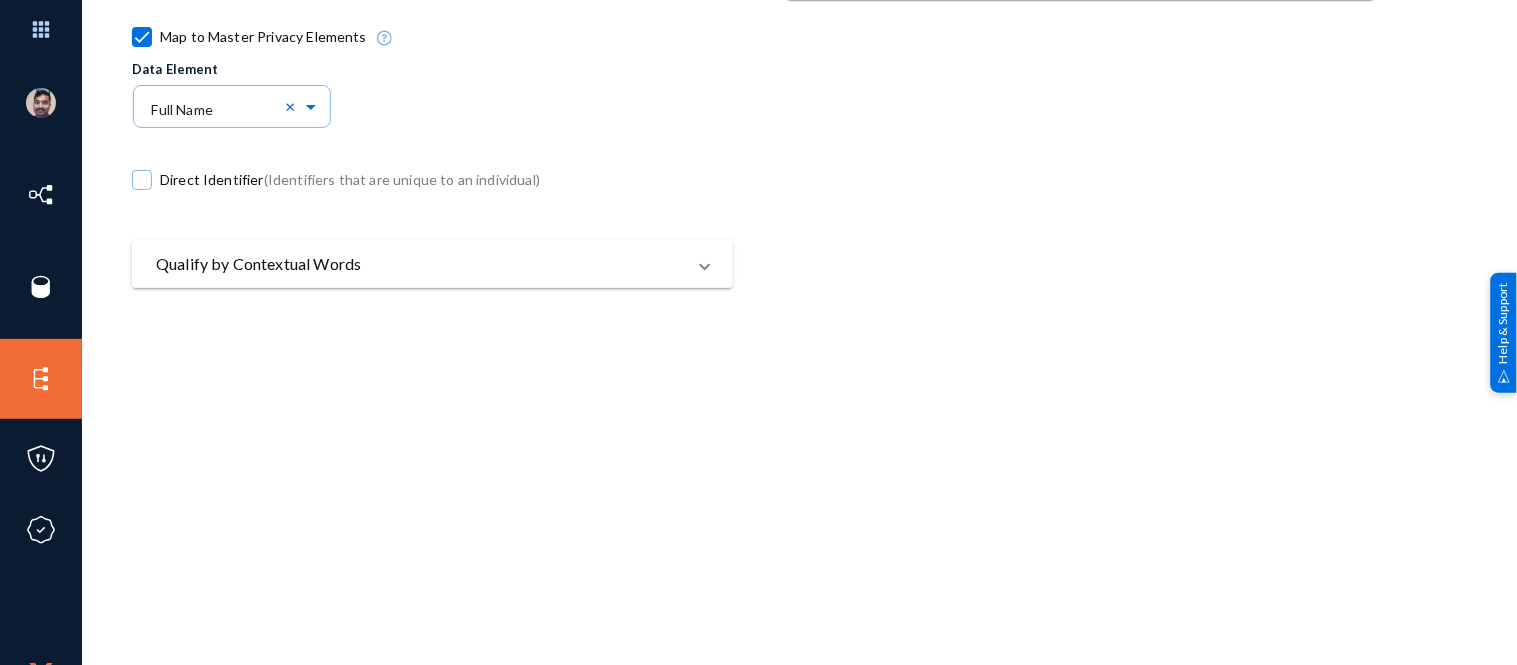 click on "Qualify by Contextual Words" at bounding box center (432, 264) 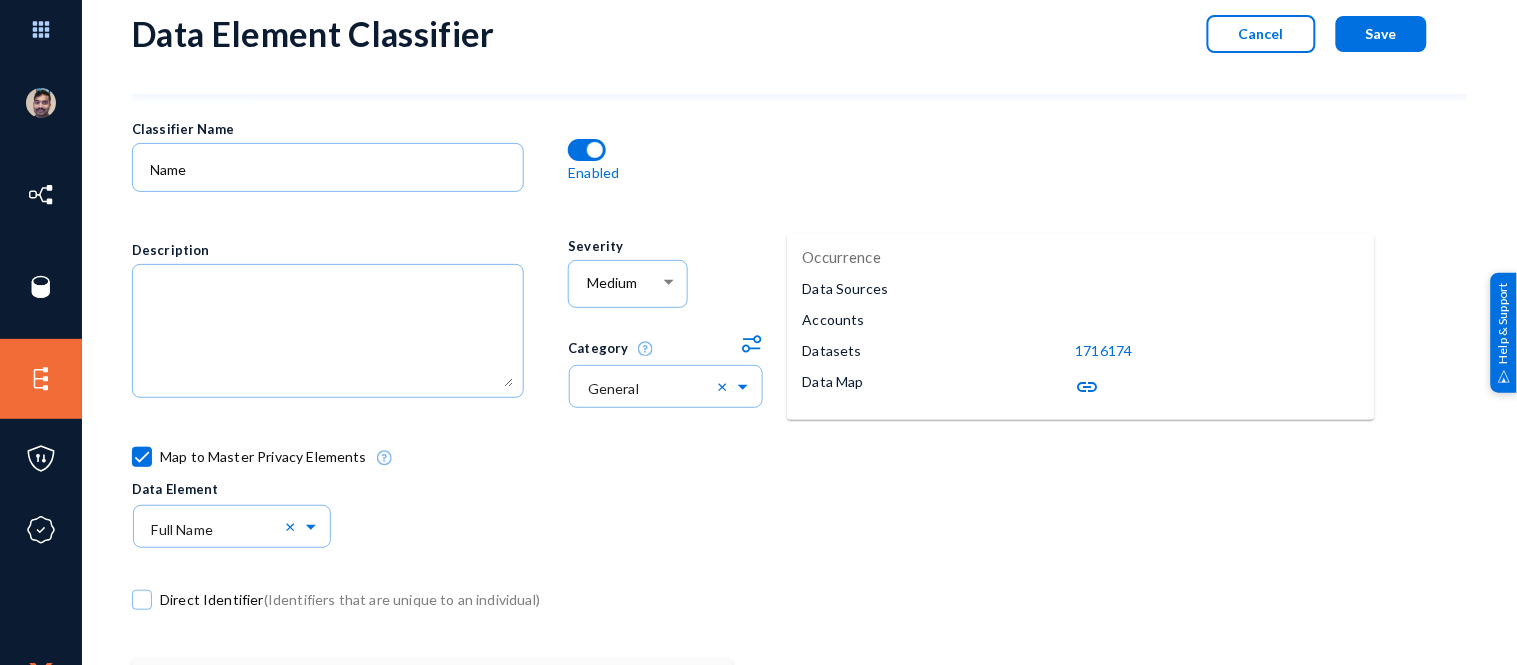 scroll, scrollTop: 0, scrollLeft: 0, axis: both 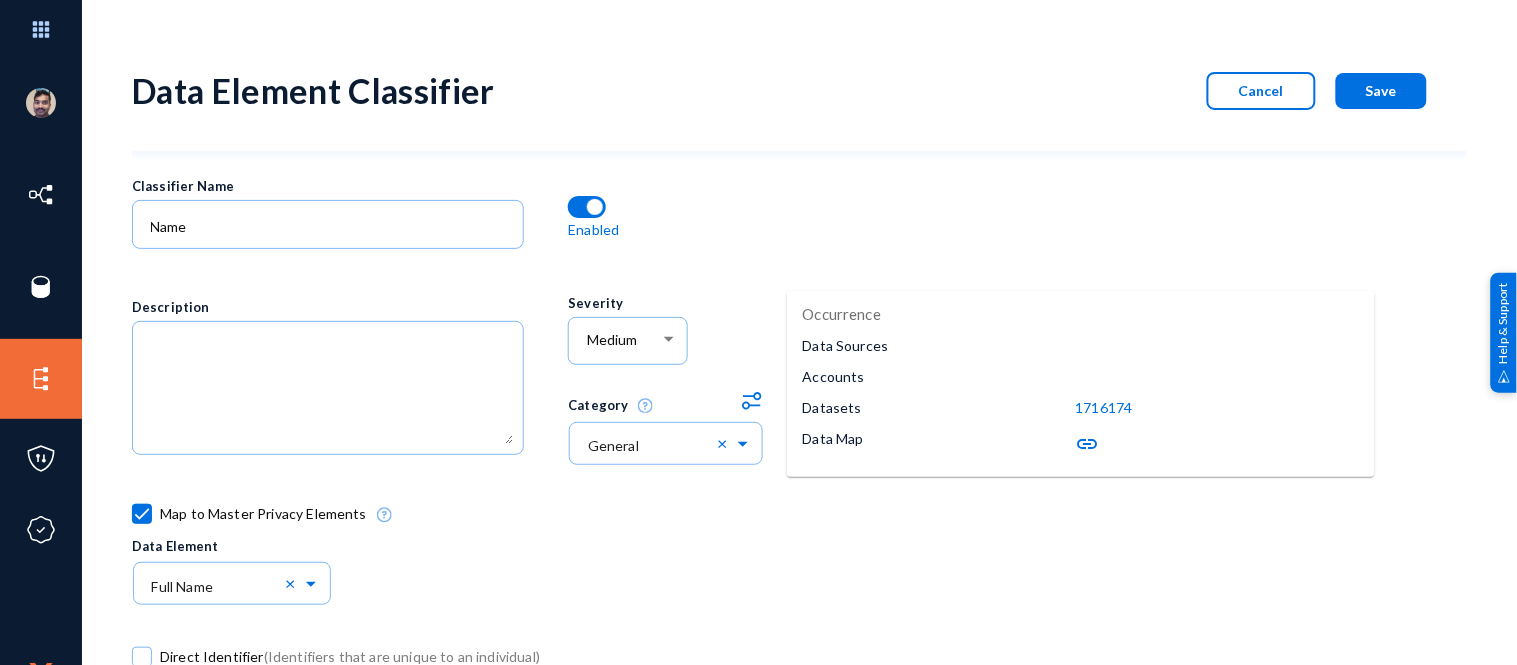 click on "link" 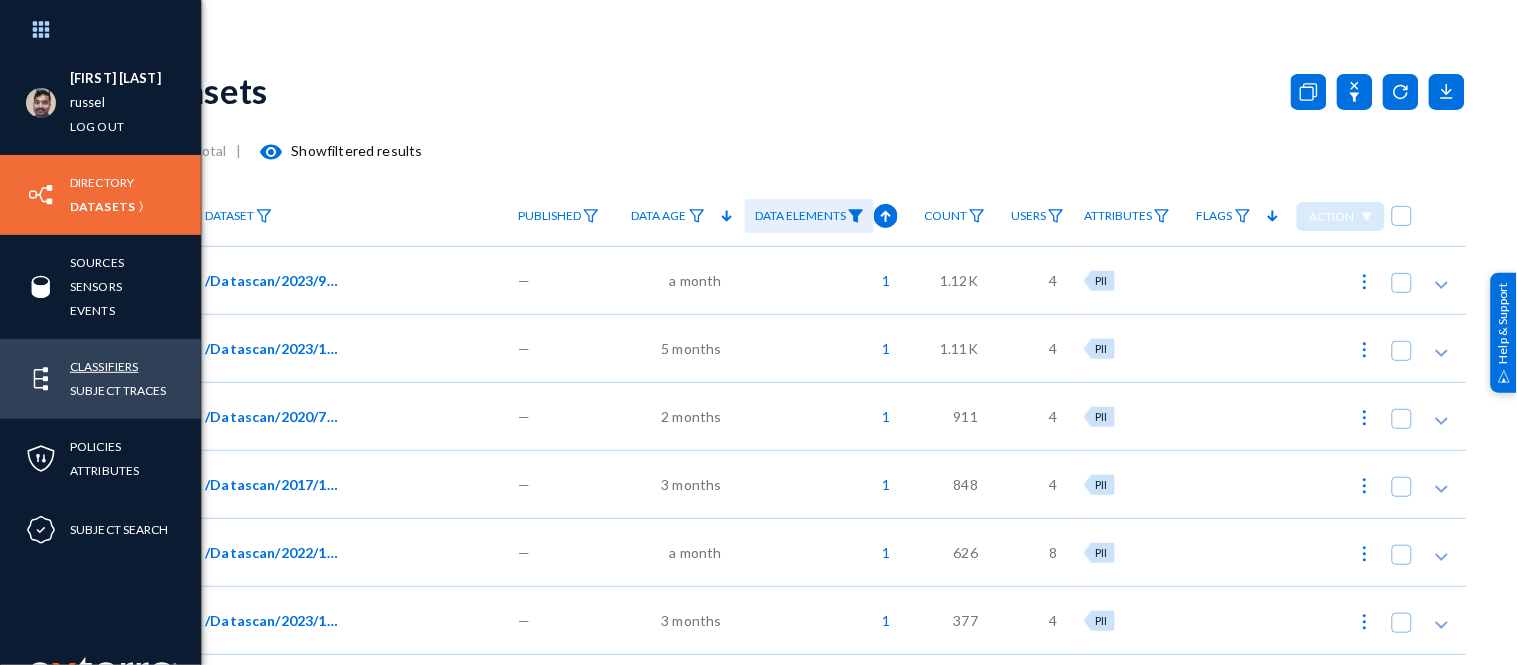 click on "Classifiers" at bounding box center (104, 366) 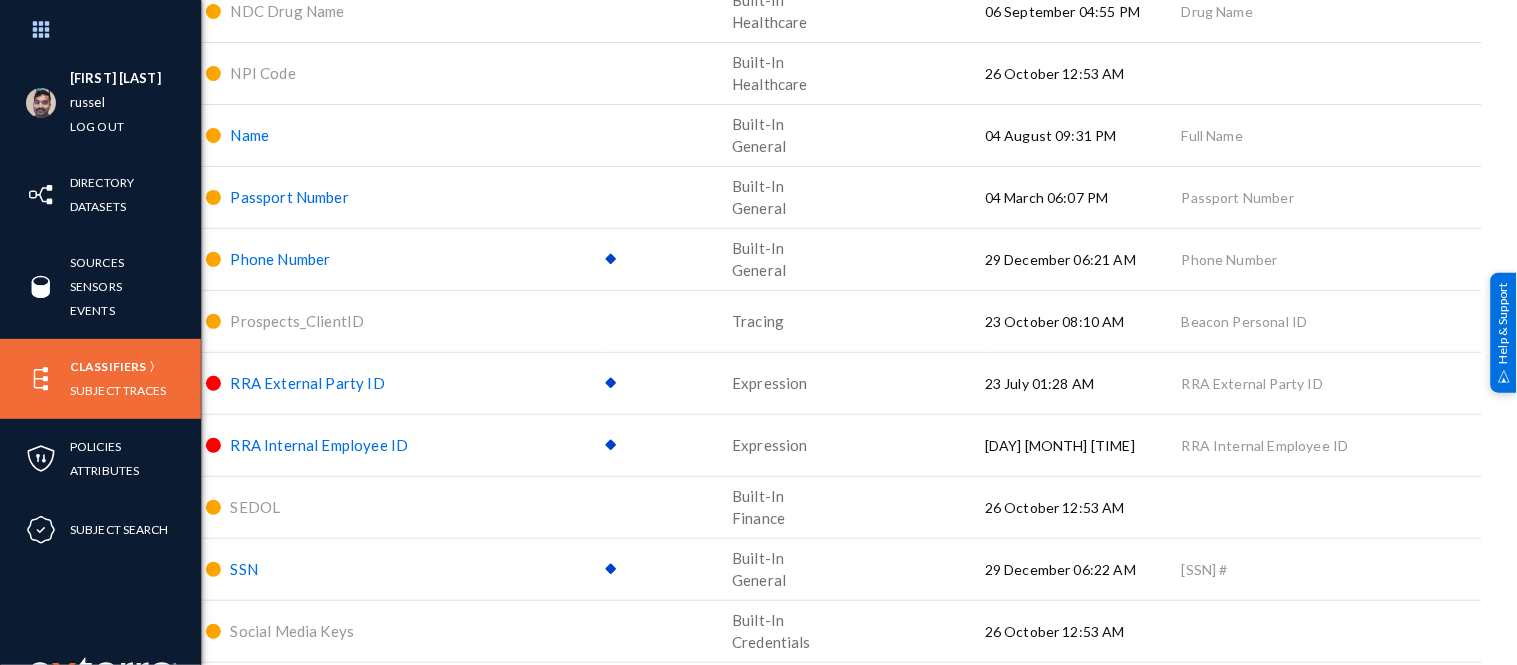 scroll, scrollTop: 2838, scrollLeft: 0, axis: vertical 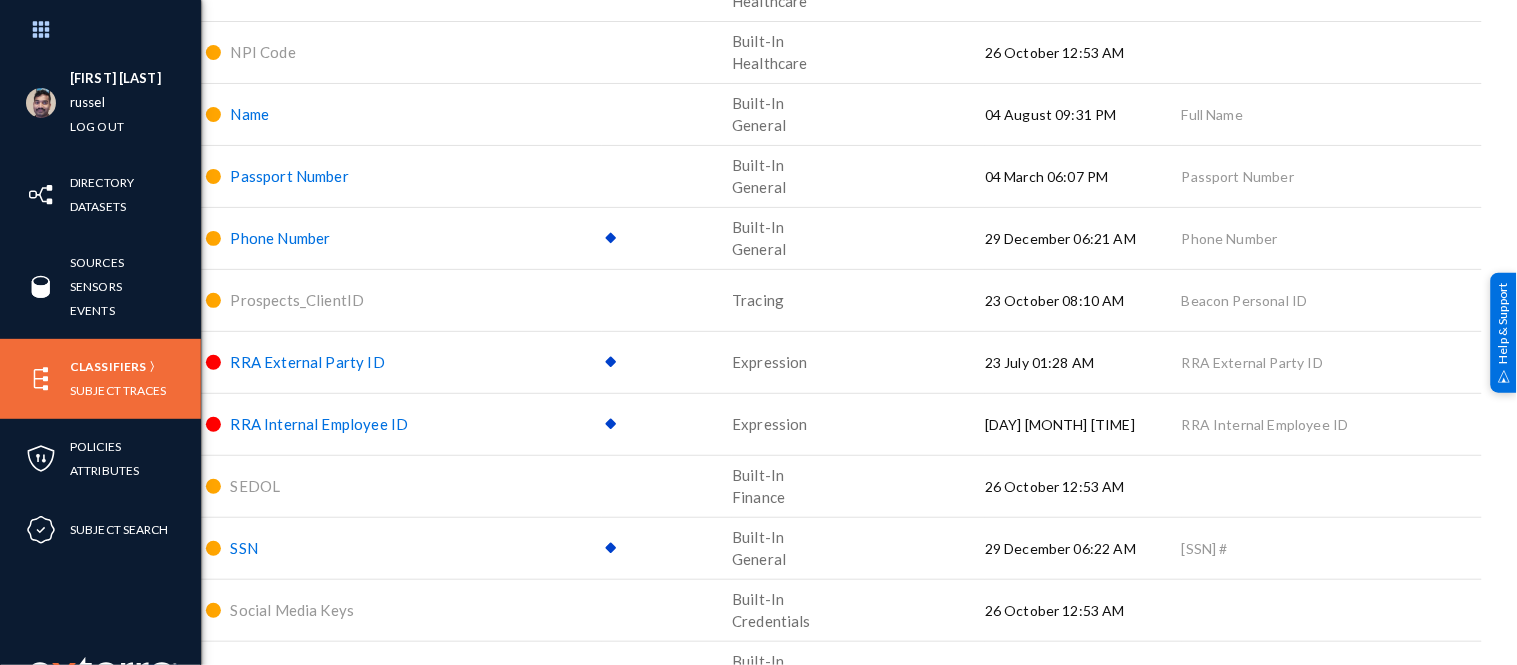 click on "Name" 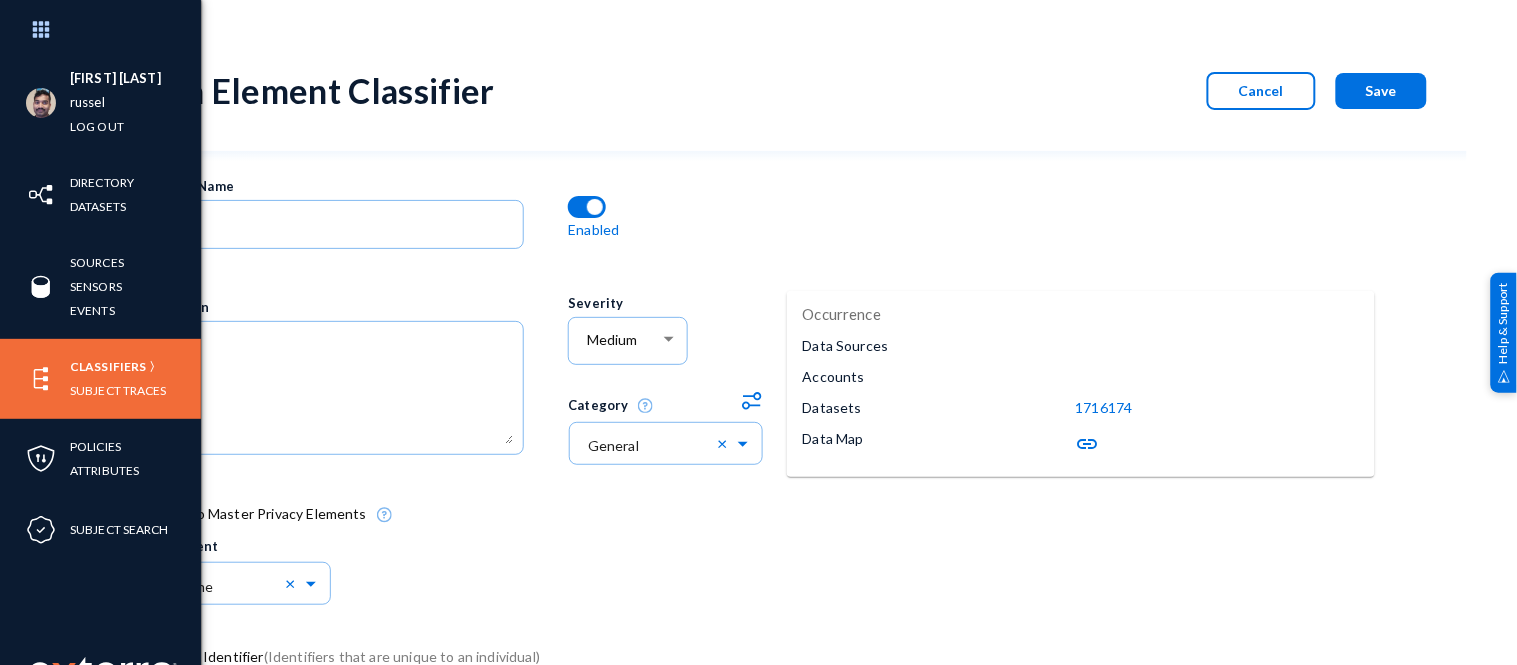 click on "link" 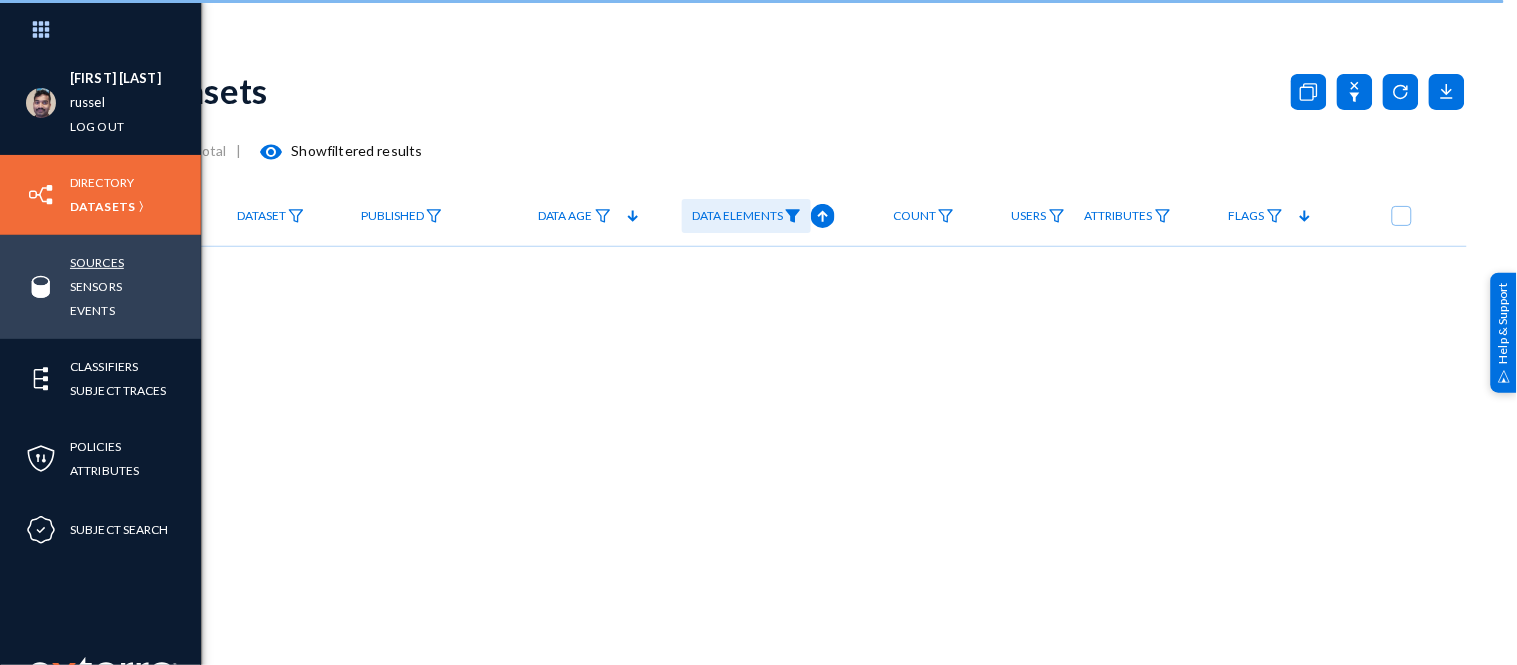 click on "Sources" at bounding box center (97, 262) 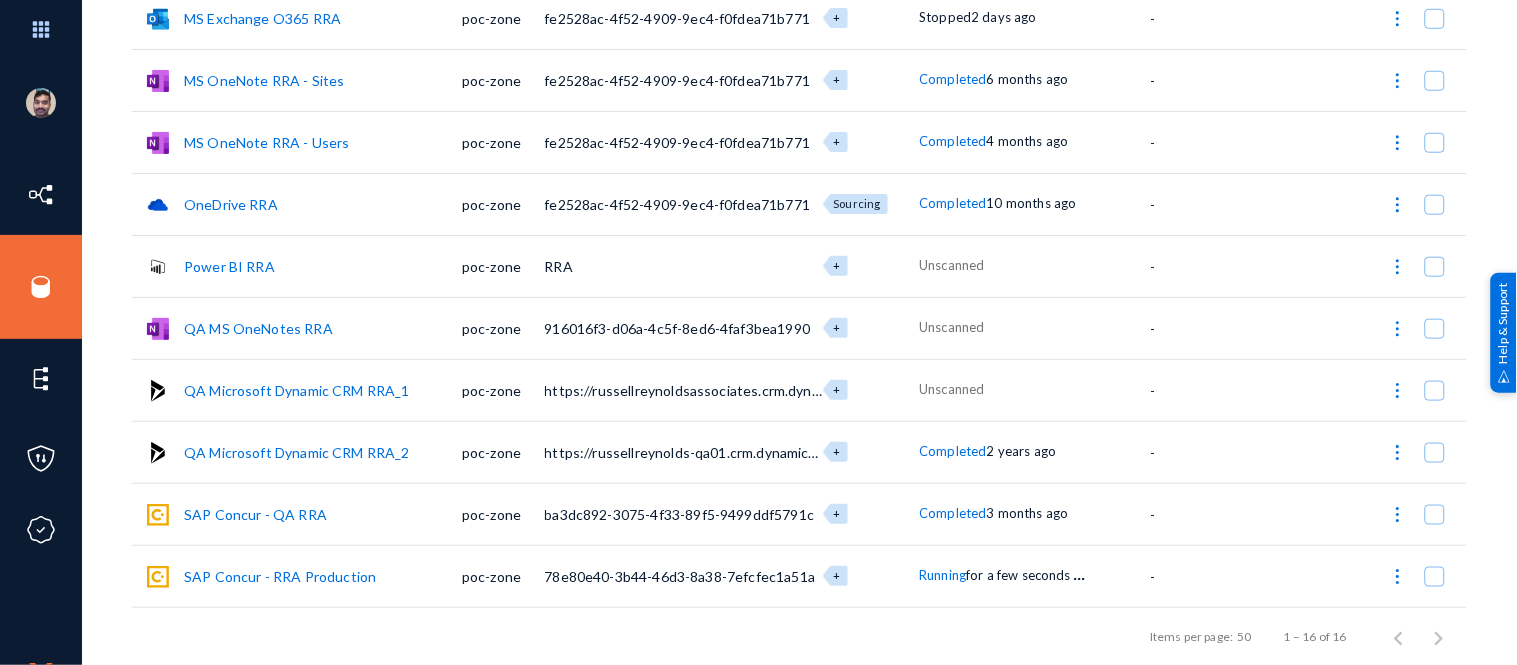 scroll, scrollTop: 575, scrollLeft: 0, axis: vertical 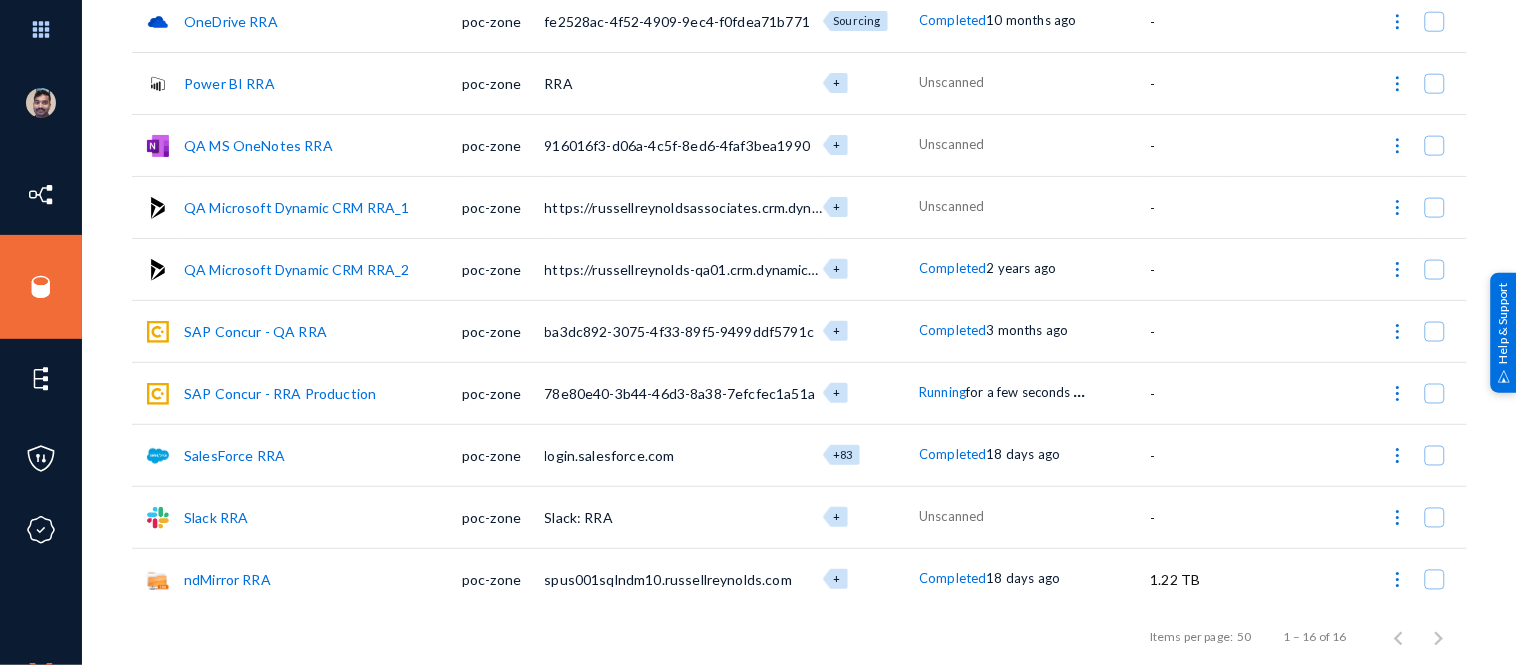 click on "Running" 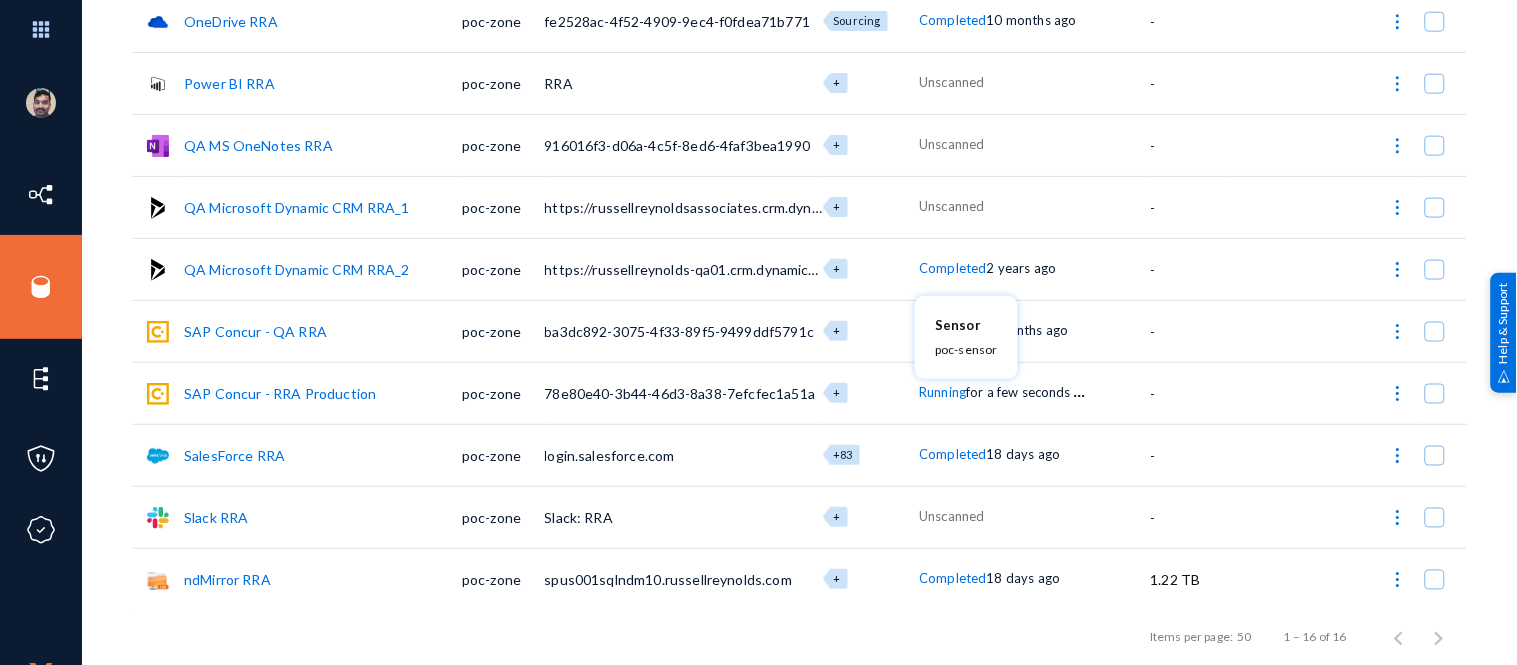 click at bounding box center [758, 332] 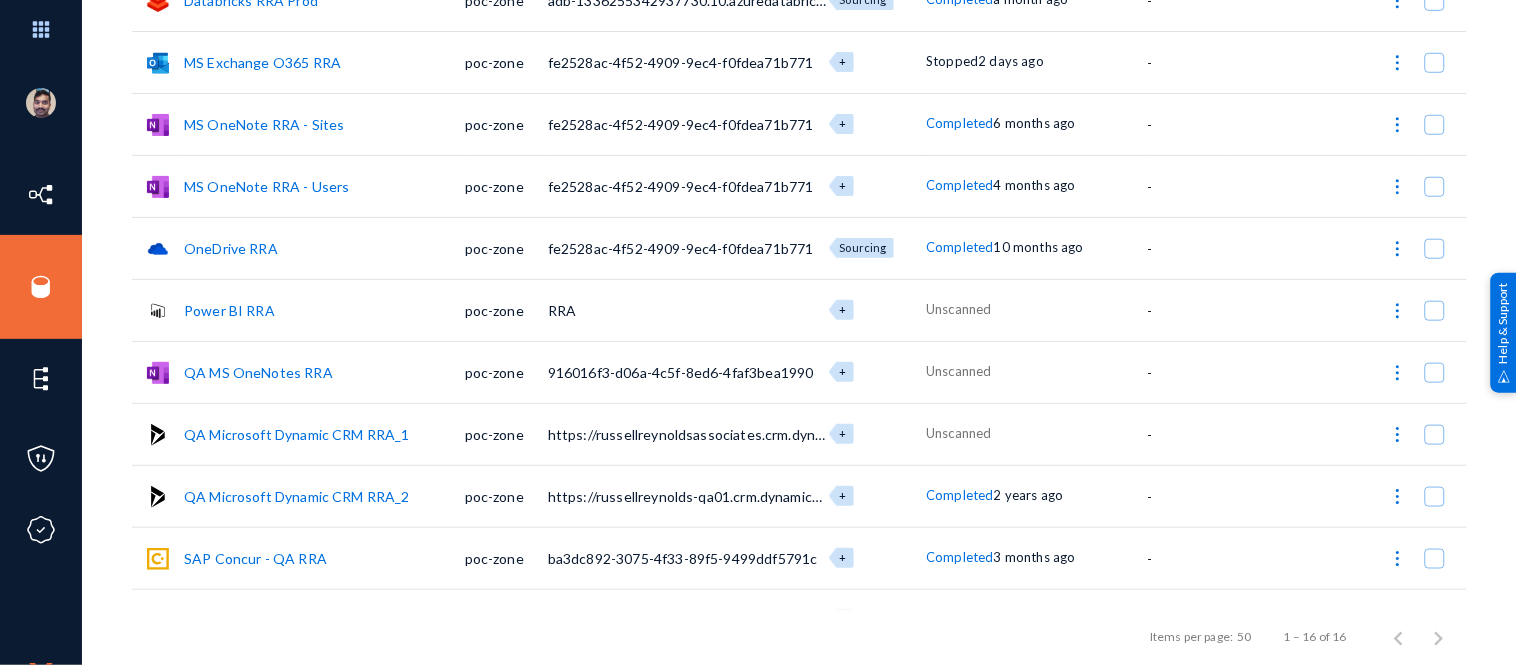 scroll, scrollTop: 324, scrollLeft: 0, axis: vertical 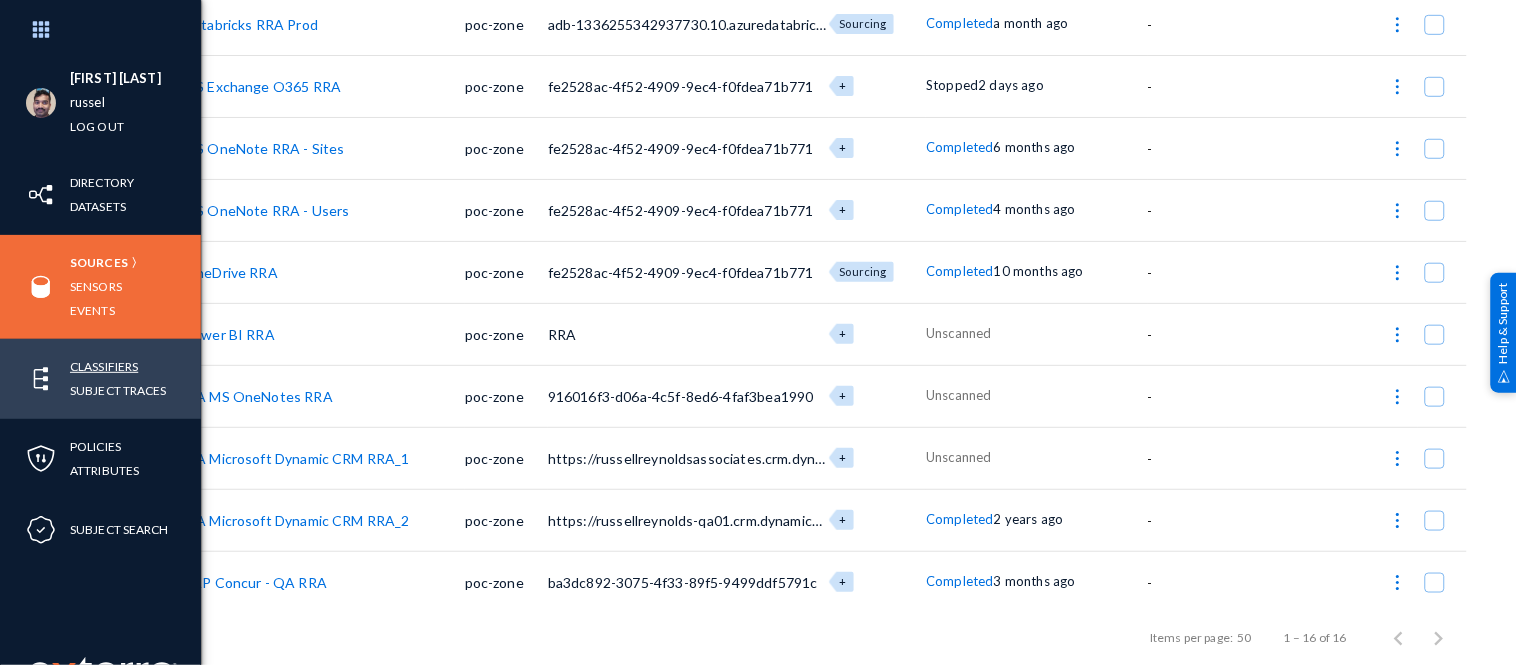 click on "Classifiers" at bounding box center (104, 366) 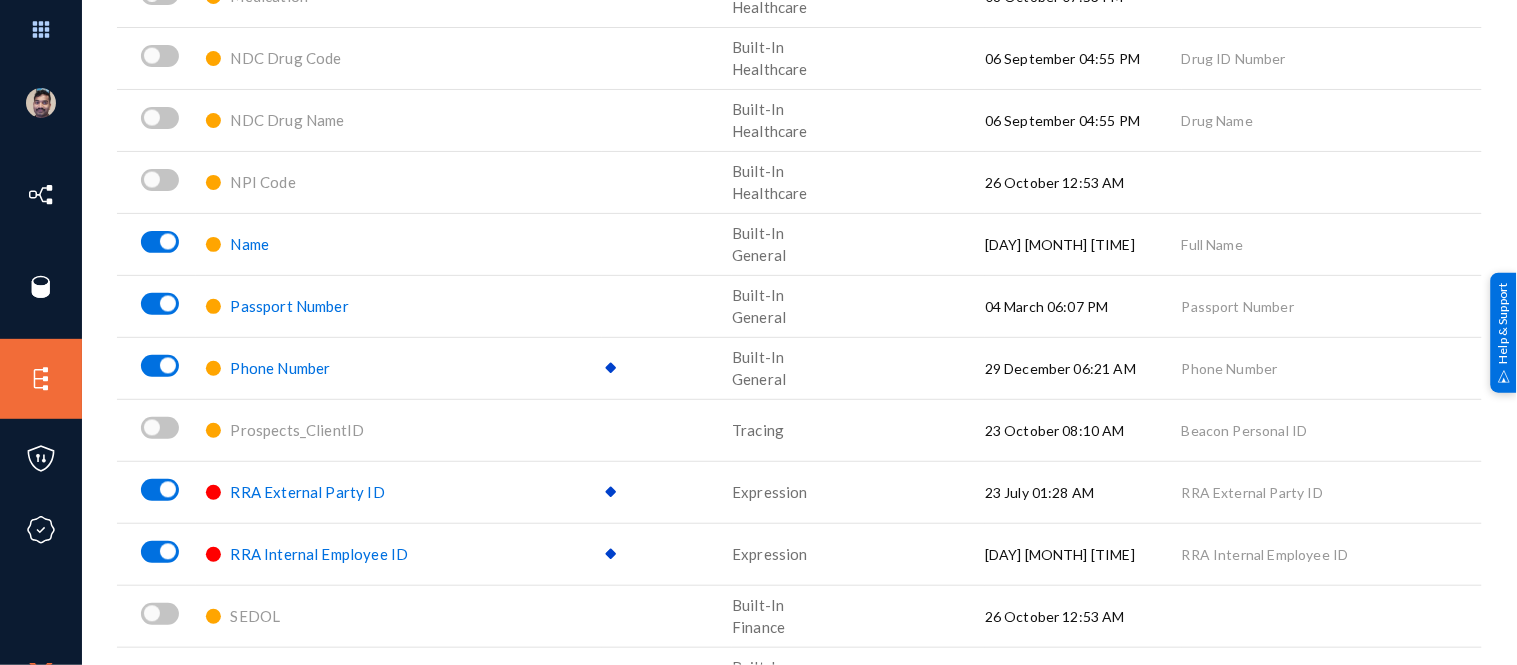 scroll, scrollTop: 2713, scrollLeft: 0, axis: vertical 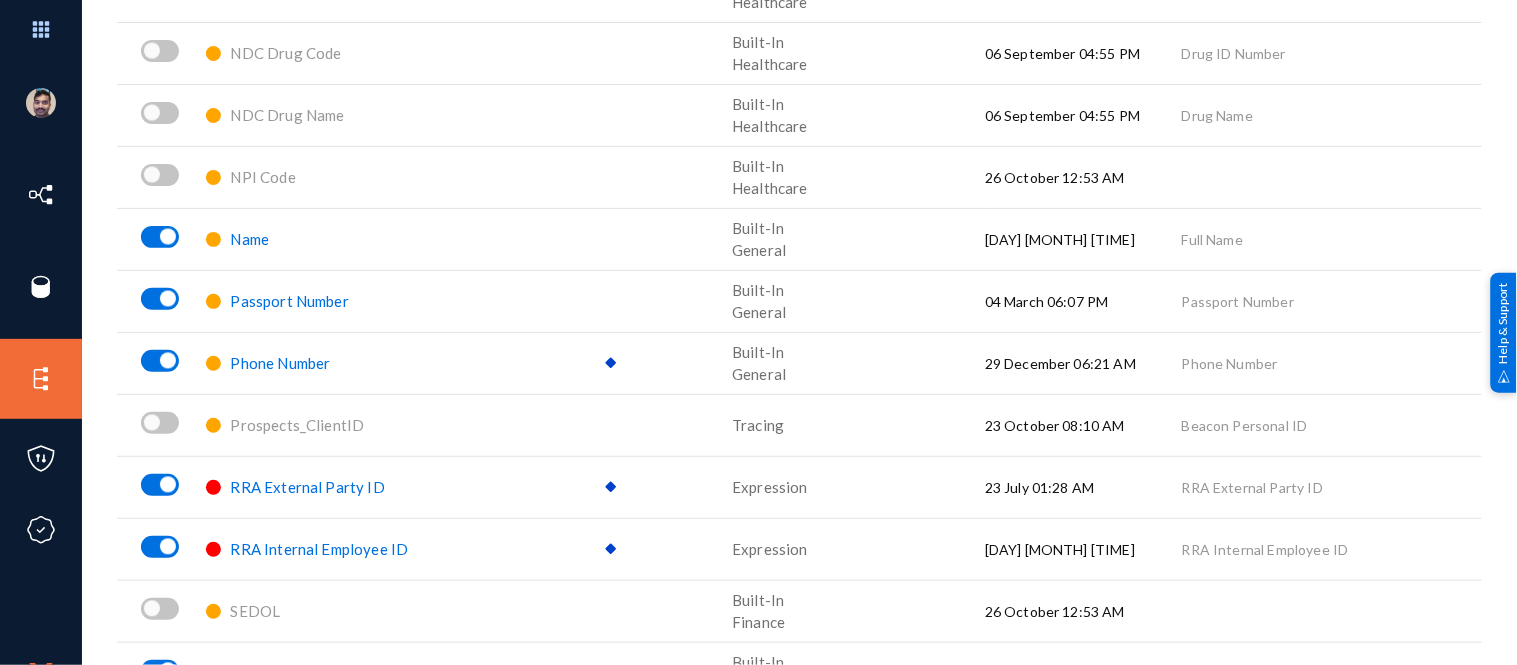 click on "Name" 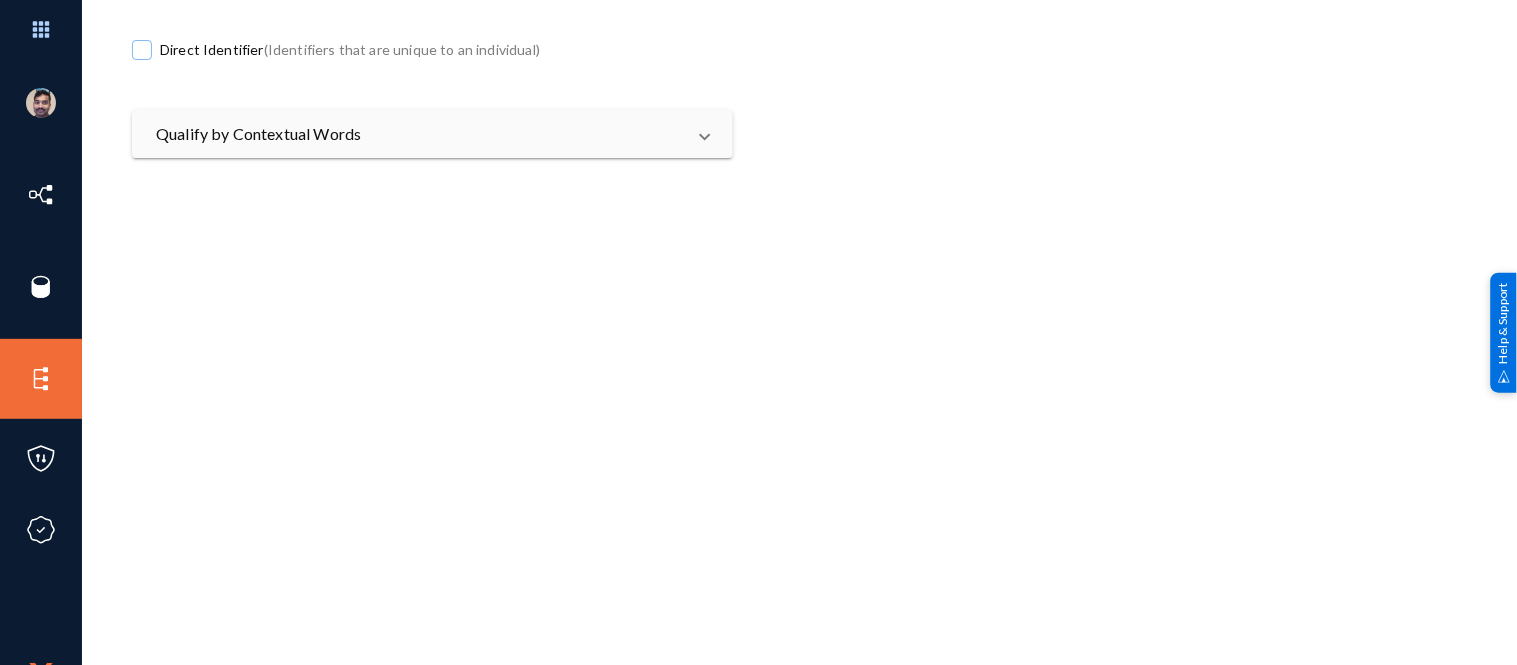 scroll, scrollTop: 615, scrollLeft: 0, axis: vertical 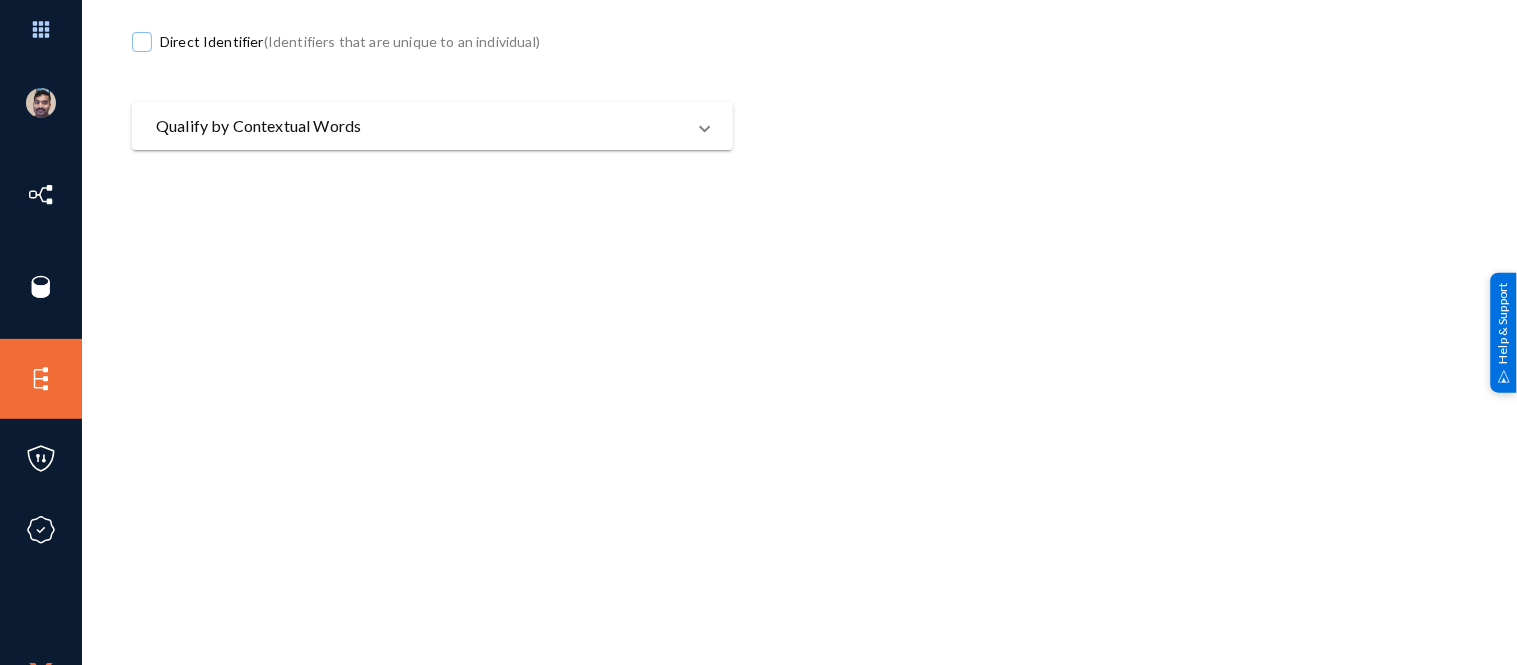 click on "Qualify by Contextual Words" at bounding box center (420, 126) 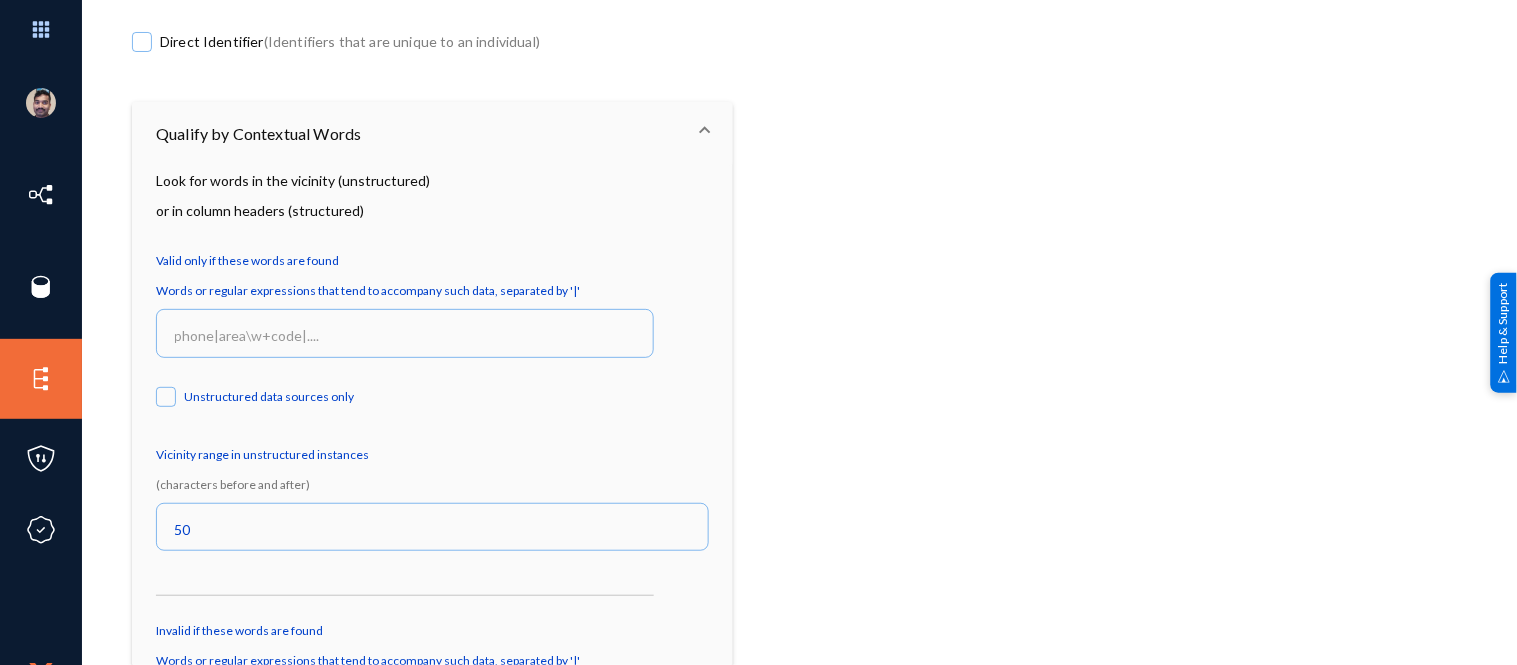 scroll, scrollTop: 932, scrollLeft: 0, axis: vertical 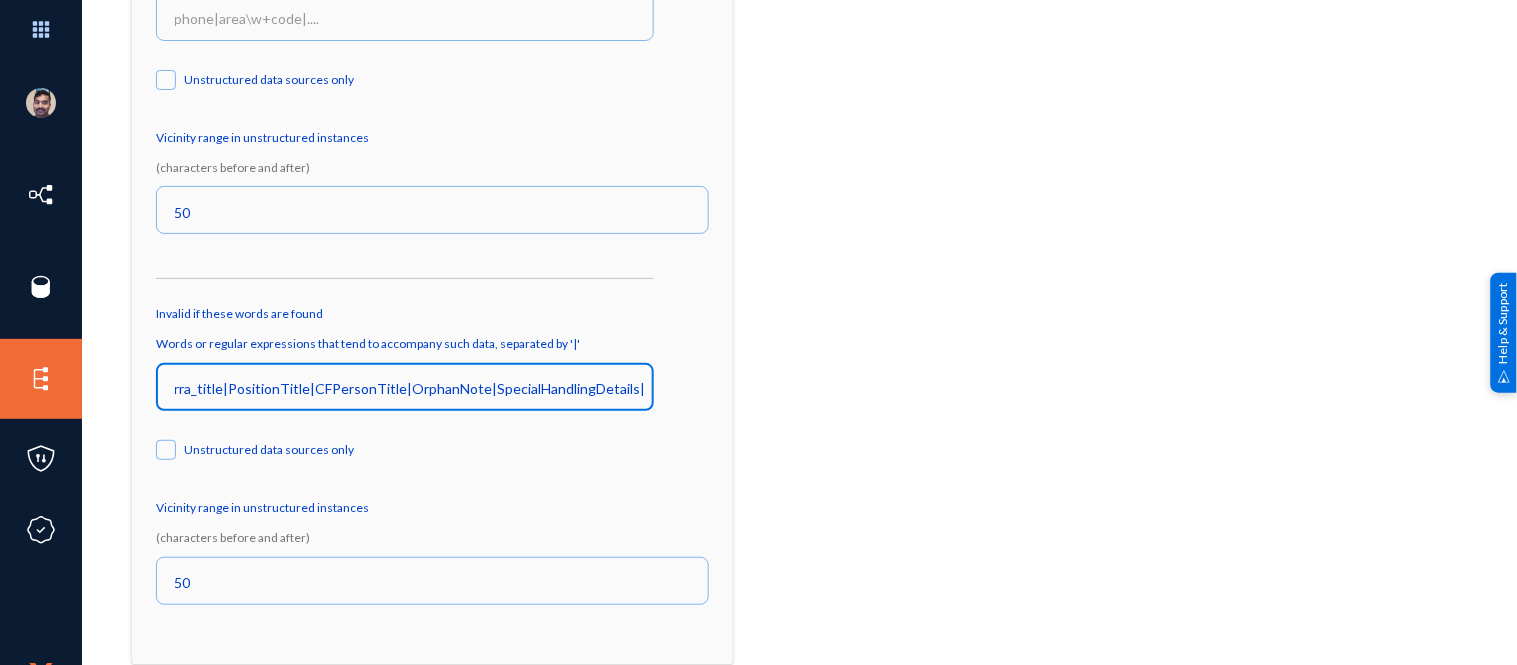 click on "rra_title|PositionTitle|CFPersonTitle|OrphanNote|SpecialHandlingDetails|MeetingInformation|MeetingObjective|AgiloftExtensionData|DMLibraryName|CompanyName|Note|Reason|SC_SourceName|BillingClientCompanyName|CurrencyName|CountryName|Value|MeetingTitle|HistoricCompanyName|AcceptanceFormFileName|EngagementLetterFileName|HowWon|SC_ActualPositionTitle|SC_SnapshotCompanyName|Title|CompanyDisplayName|CFPersonSurName|Description|Display|MasterLabel|QualifiedApiName|PageName|ApiName|TR1__Contact__c|Name|TR1__Subject__c|DeveloperName" at bounding box center (409, 389) 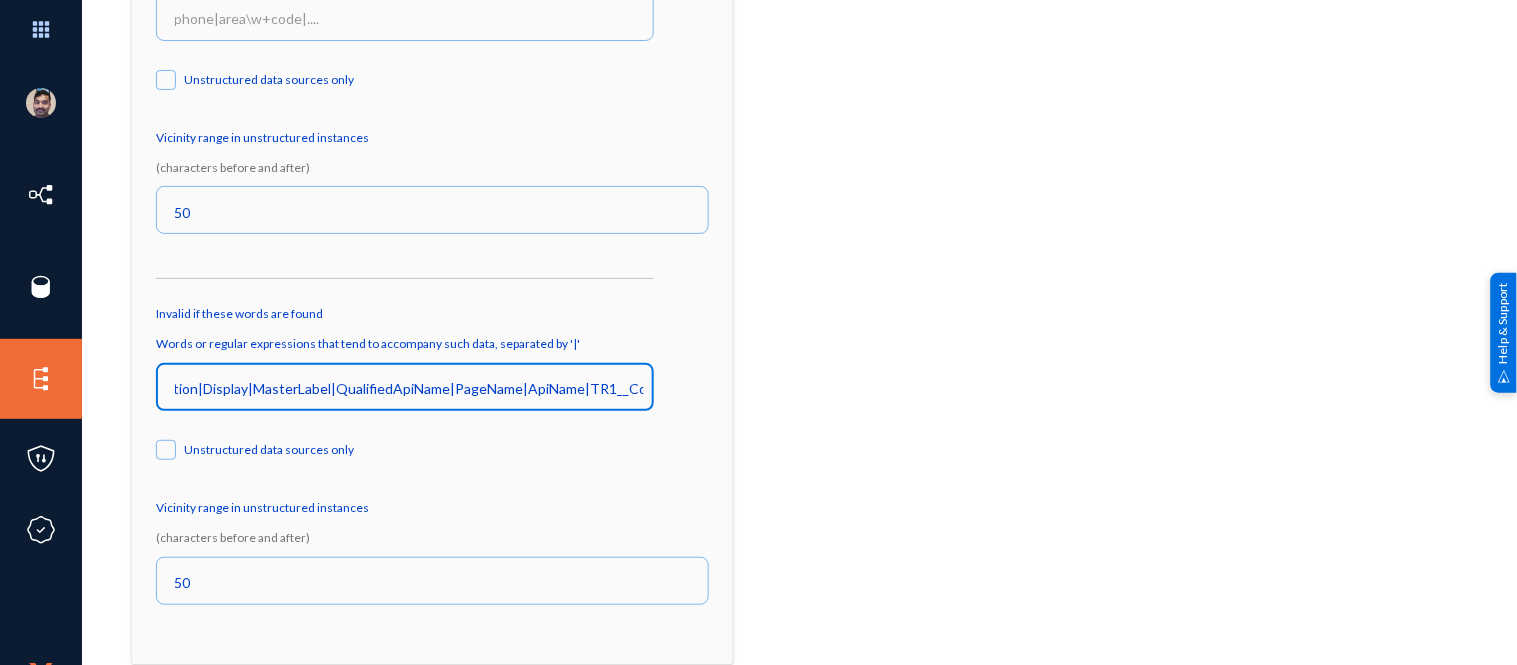 scroll, scrollTop: 0, scrollLeft: 0, axis: both 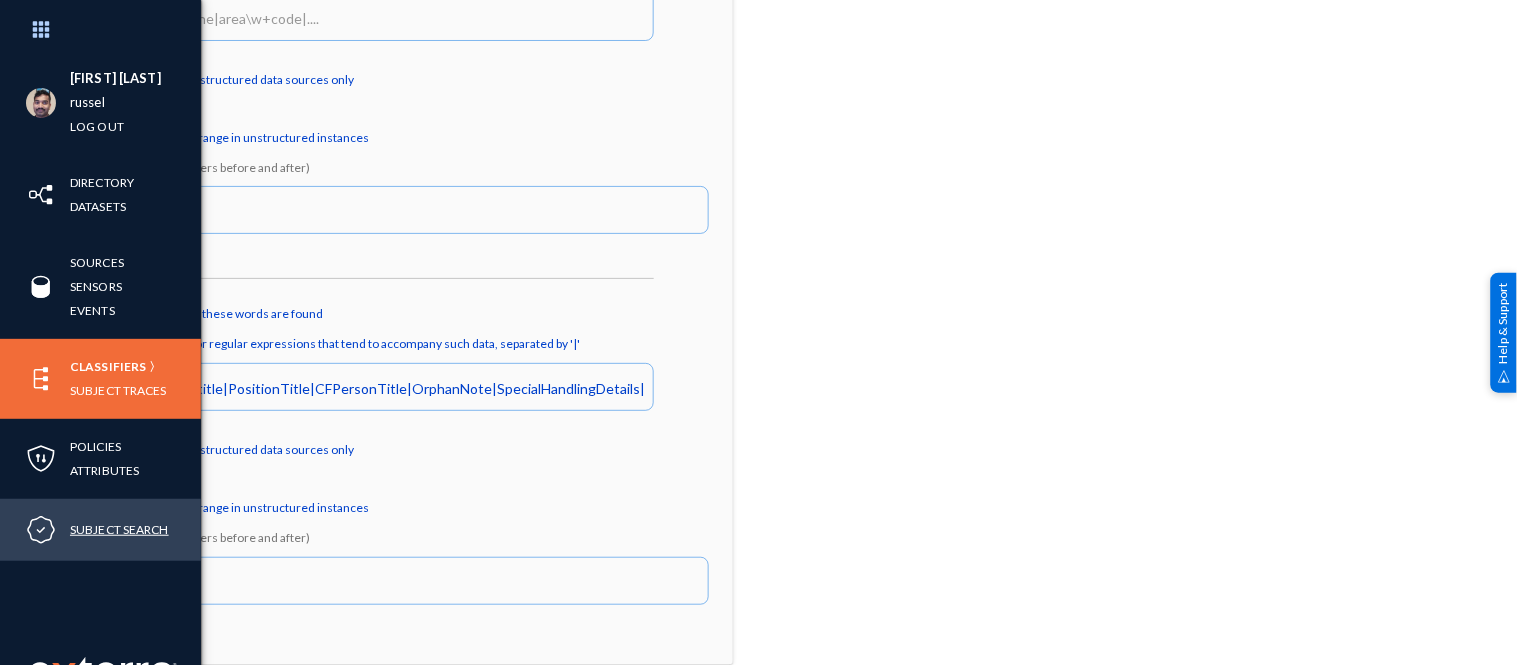 click on "Subject Search" at bounding box center [119, 529] 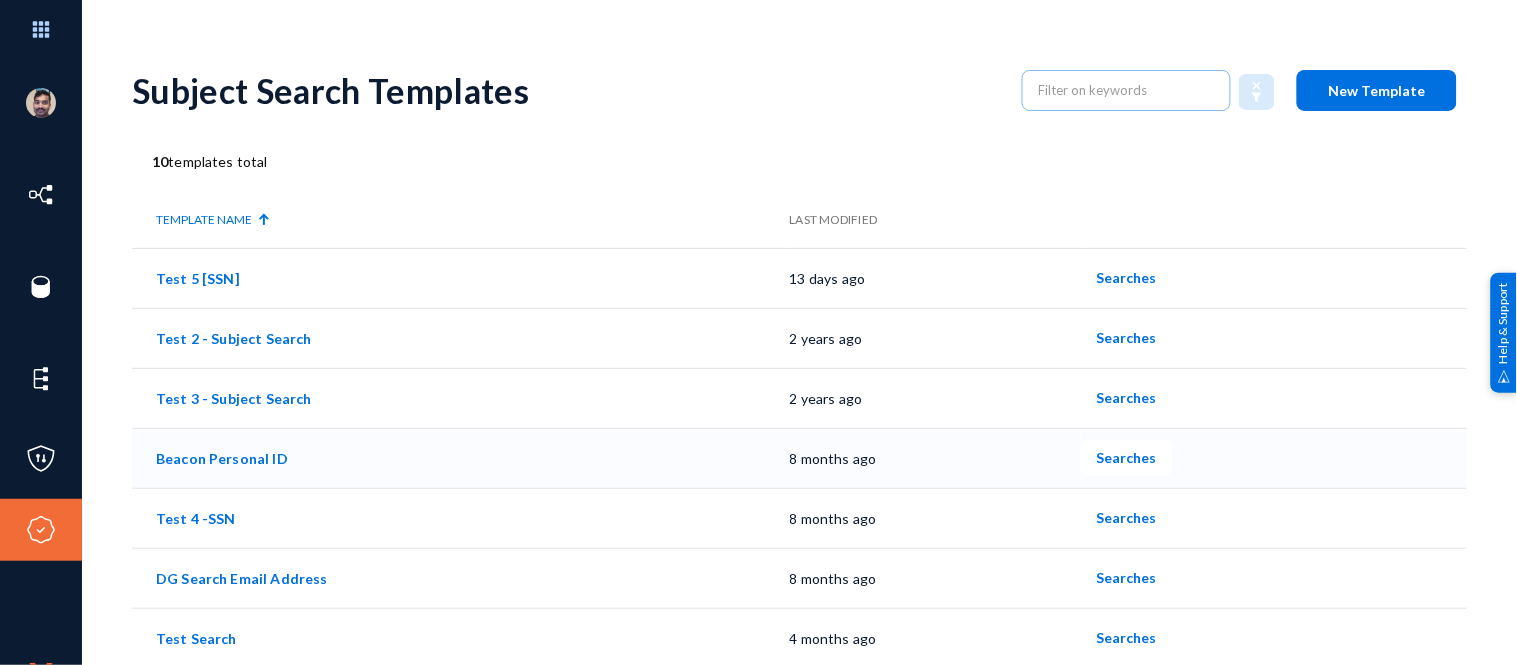 scroll, scrollTop: 183, scrollLeft: 0, axis: vertical 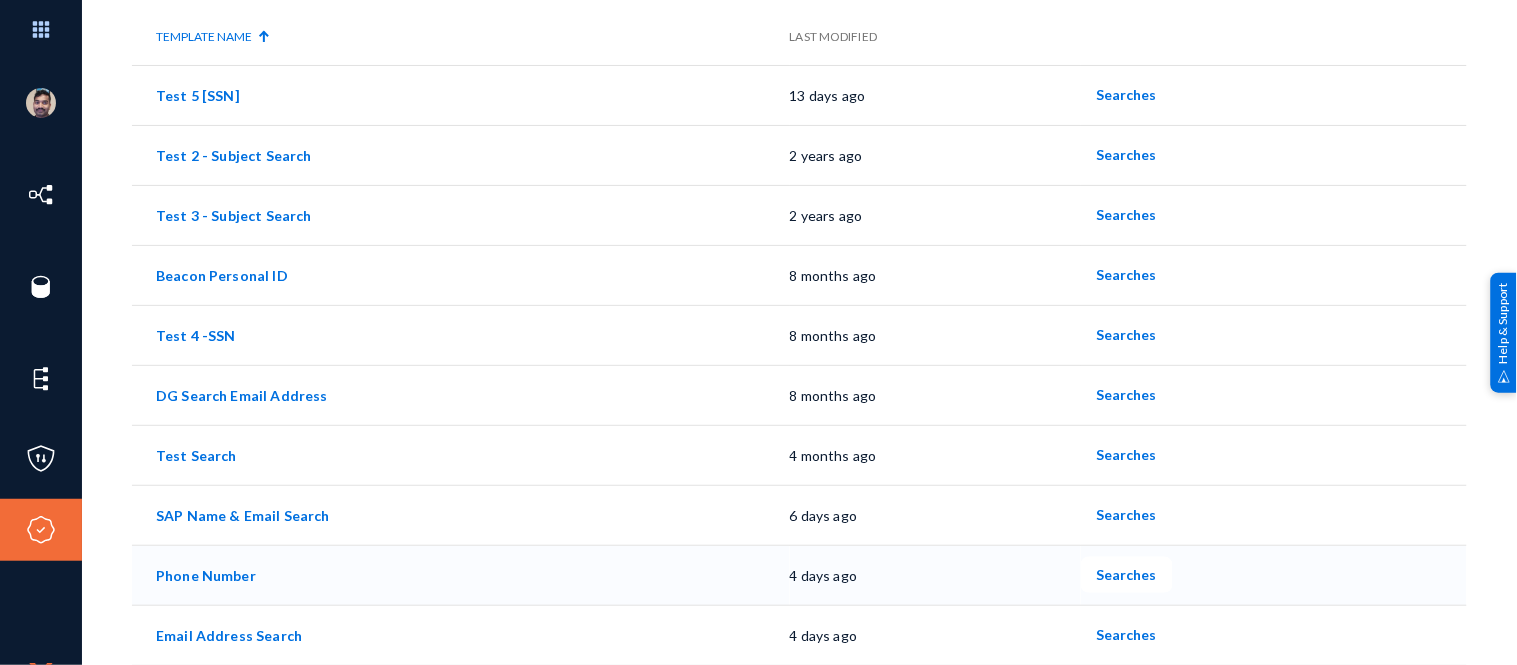 click on "Phone Number" 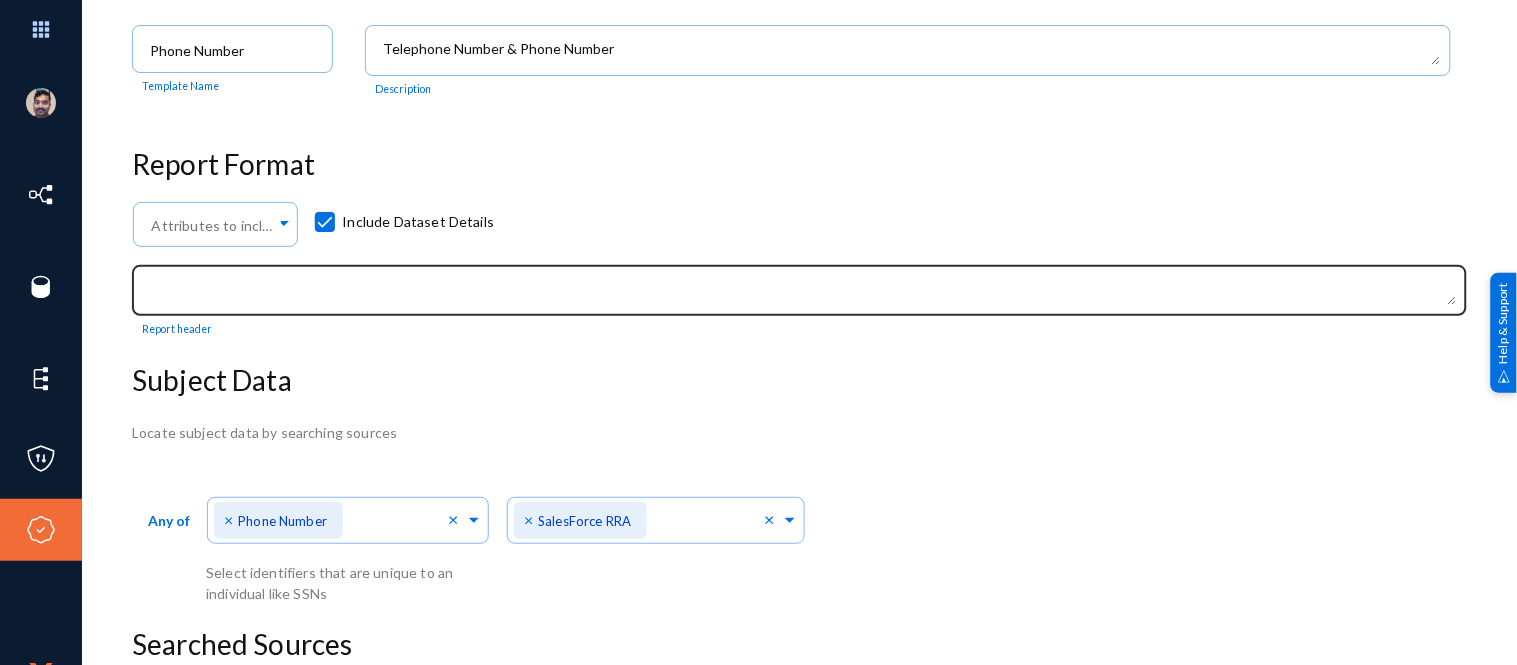 scroll, scrollTop: 248, scrollLeft: 0, axis: vertical 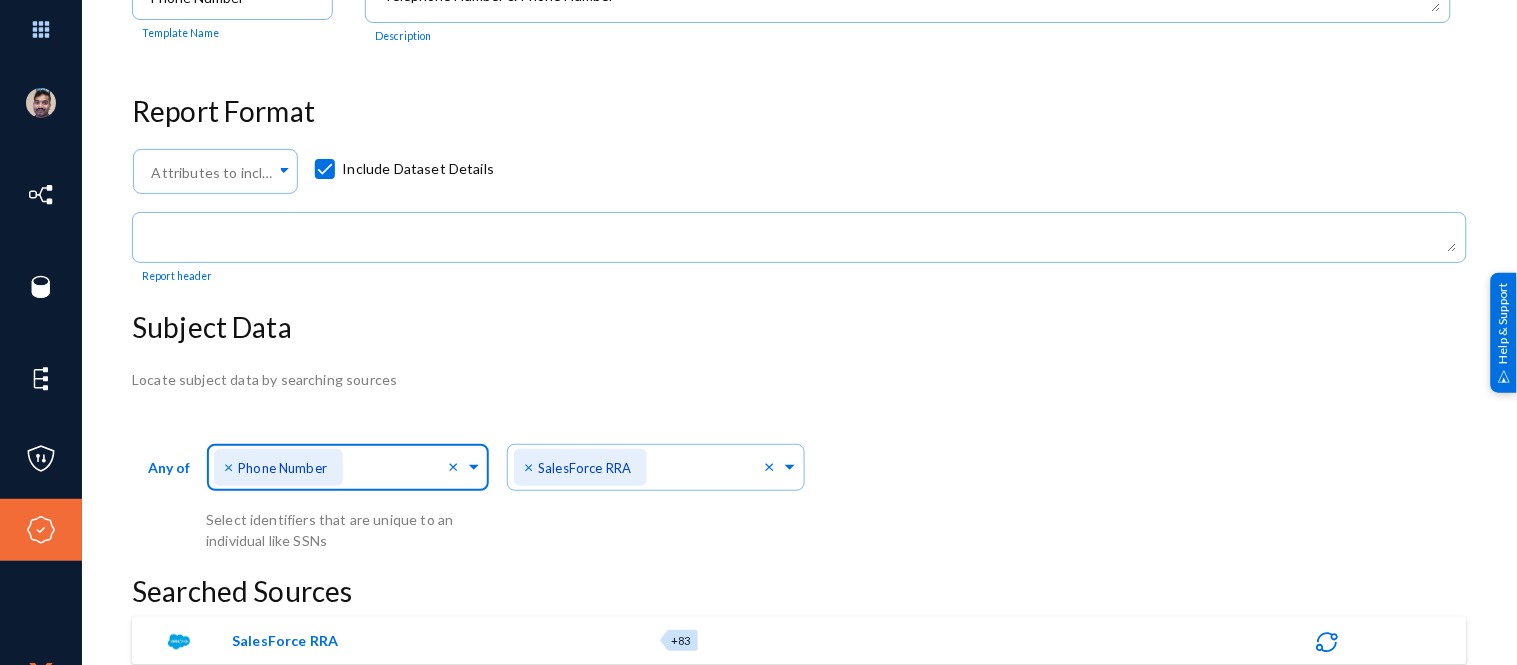 click 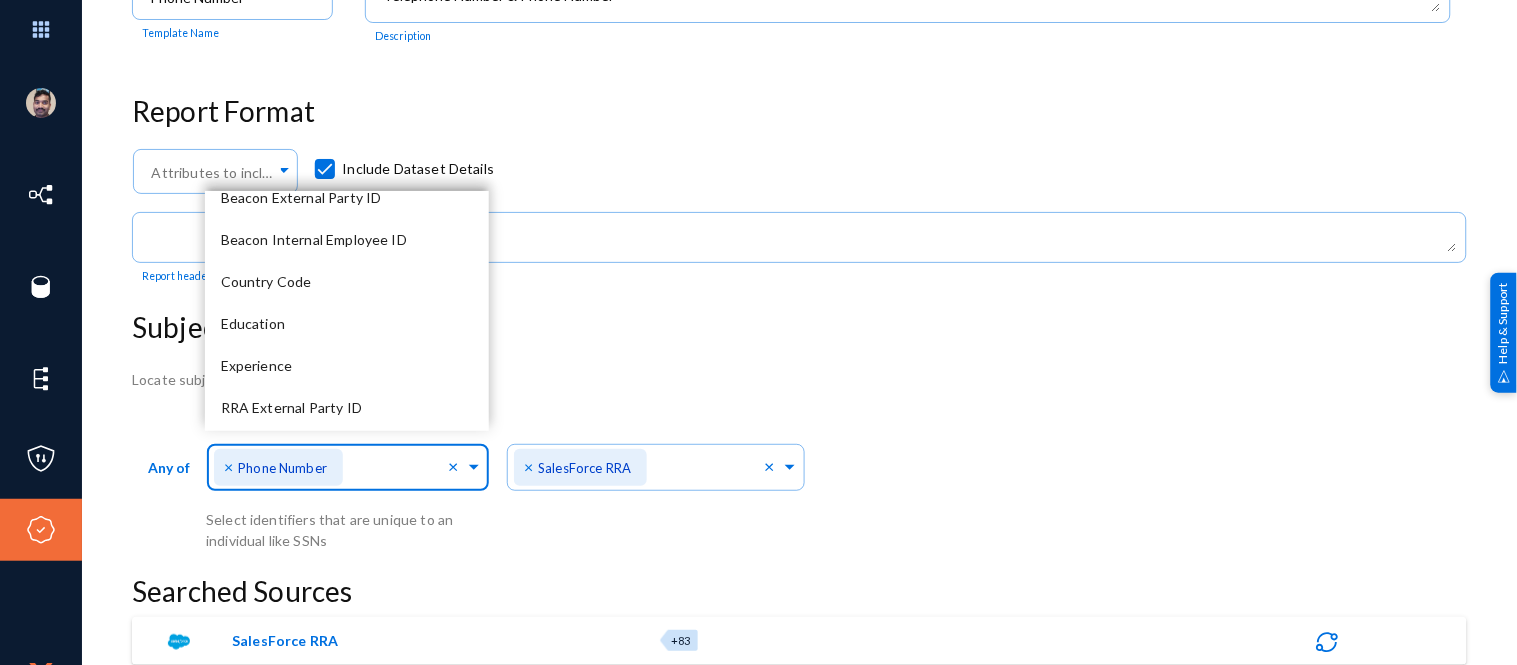 scroll, scrollTop: 0, scrollLeft: 0, axis: both 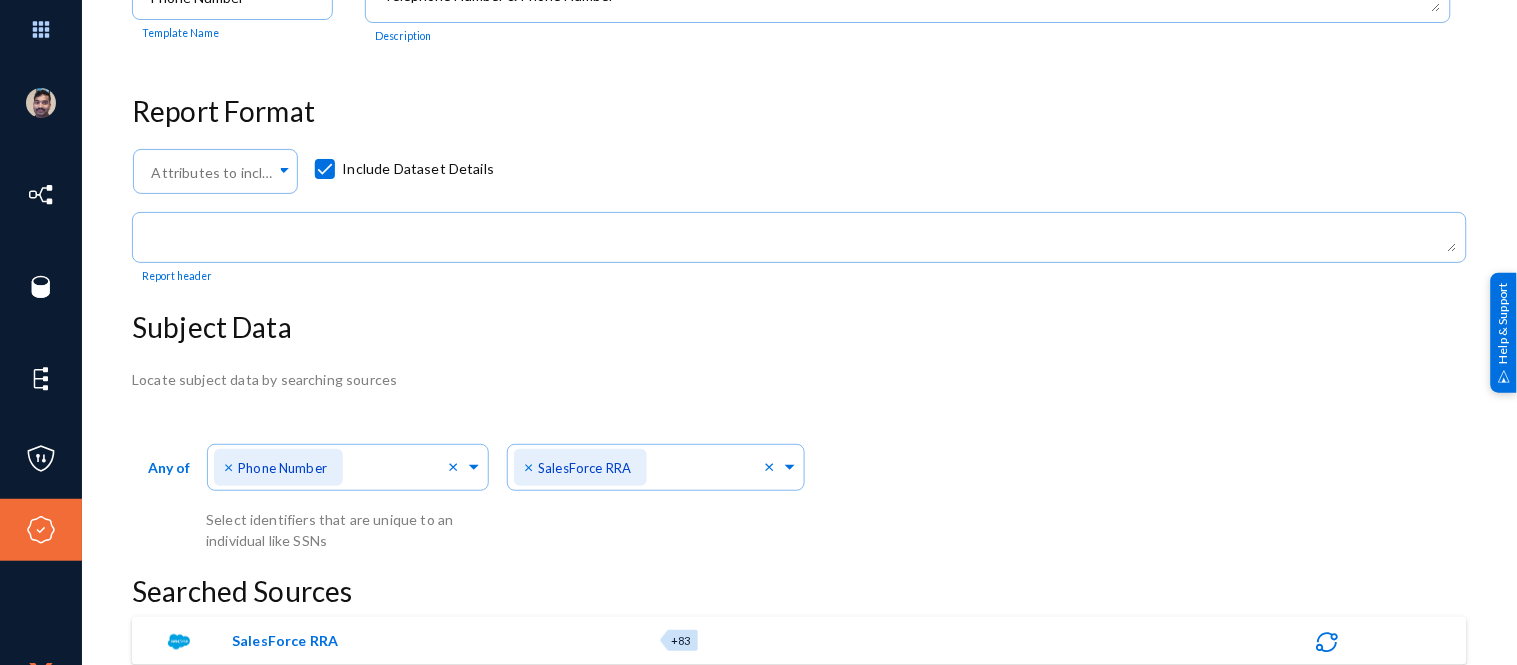 click on "Subject Search Template Cancel Save Test Delete Phone Number Template Name Description Report Format Attributes to include in report... Include Dataset Details Report header Subject Data Locate subject data by searching sources Any of Direct Identifiers... × Phone Number × Select identifiers that are unique to an individual like SSNs Search In... × SalesForce RRA × Searched Sources SalesForce RRA +[NUMBER]" 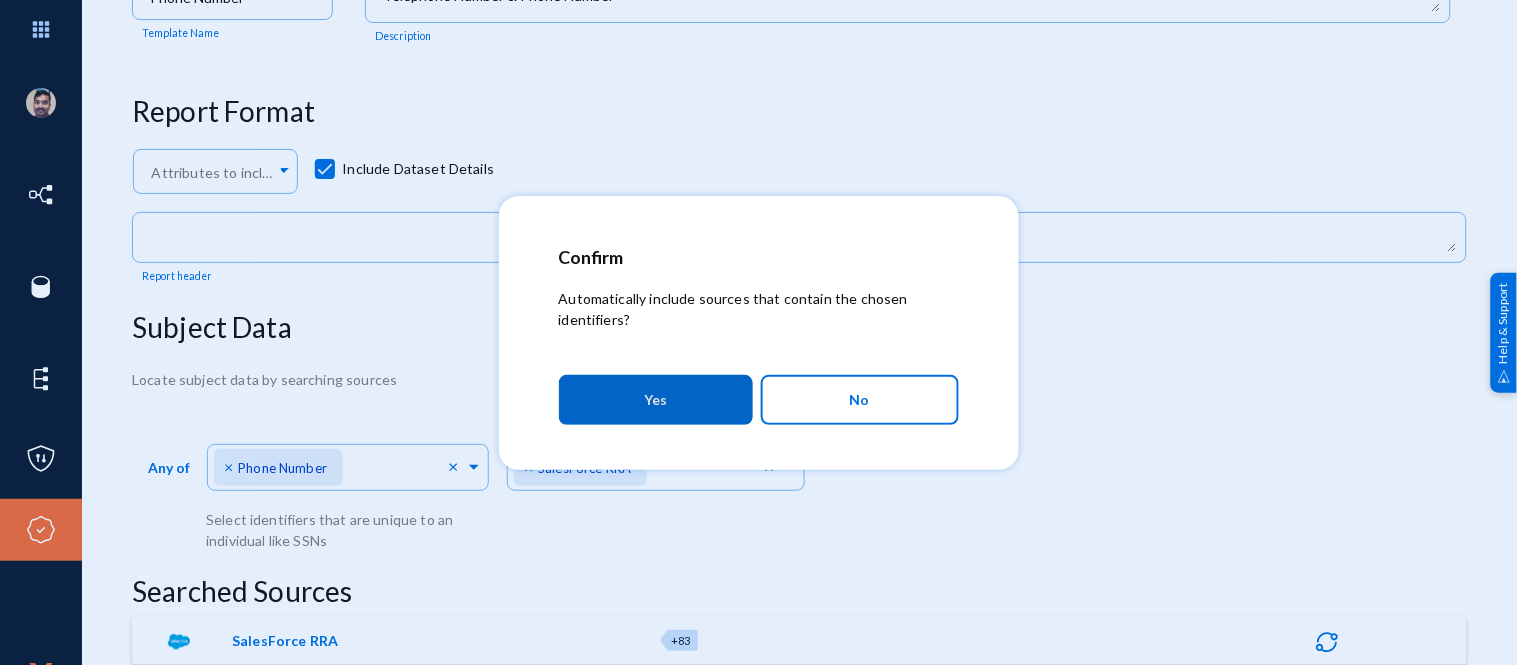 click on "No" at bounding box center [860, 400] 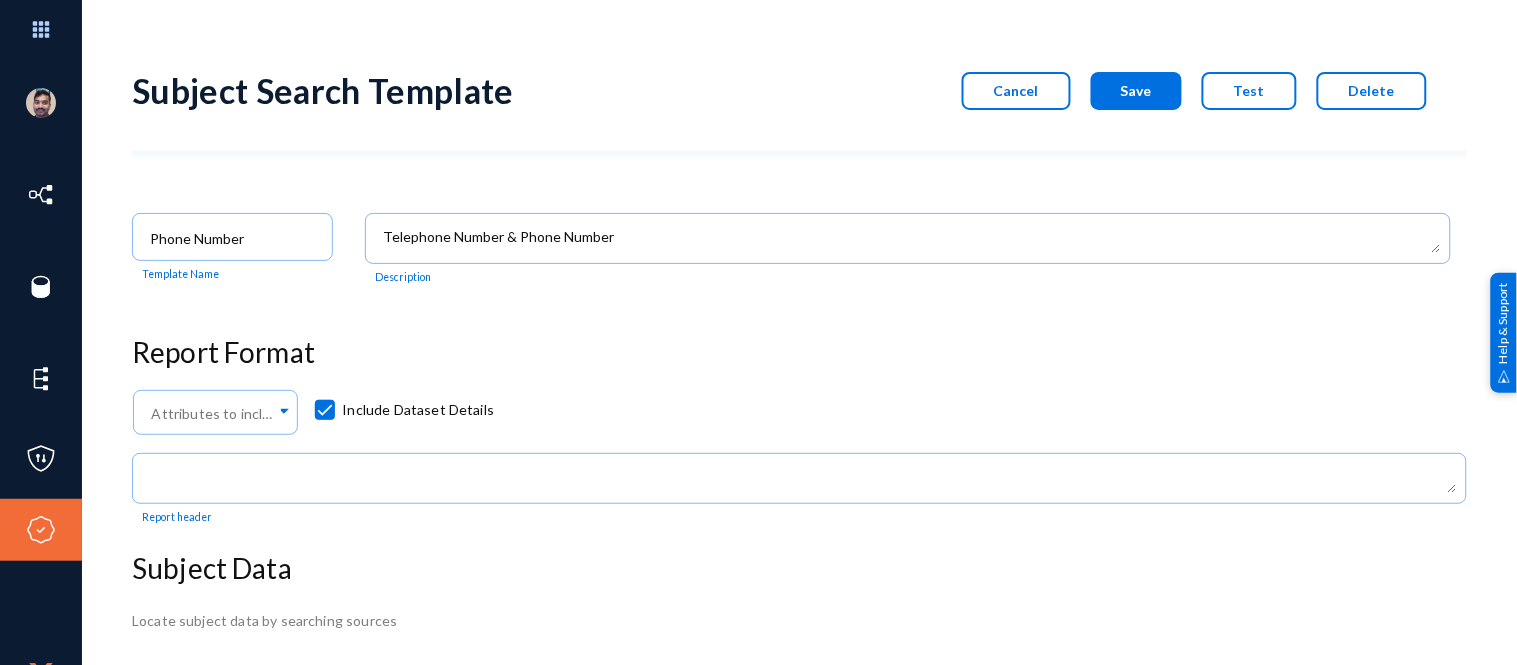 scroll, scrollTop: 1, scrollLeft: 0, axis: vertical 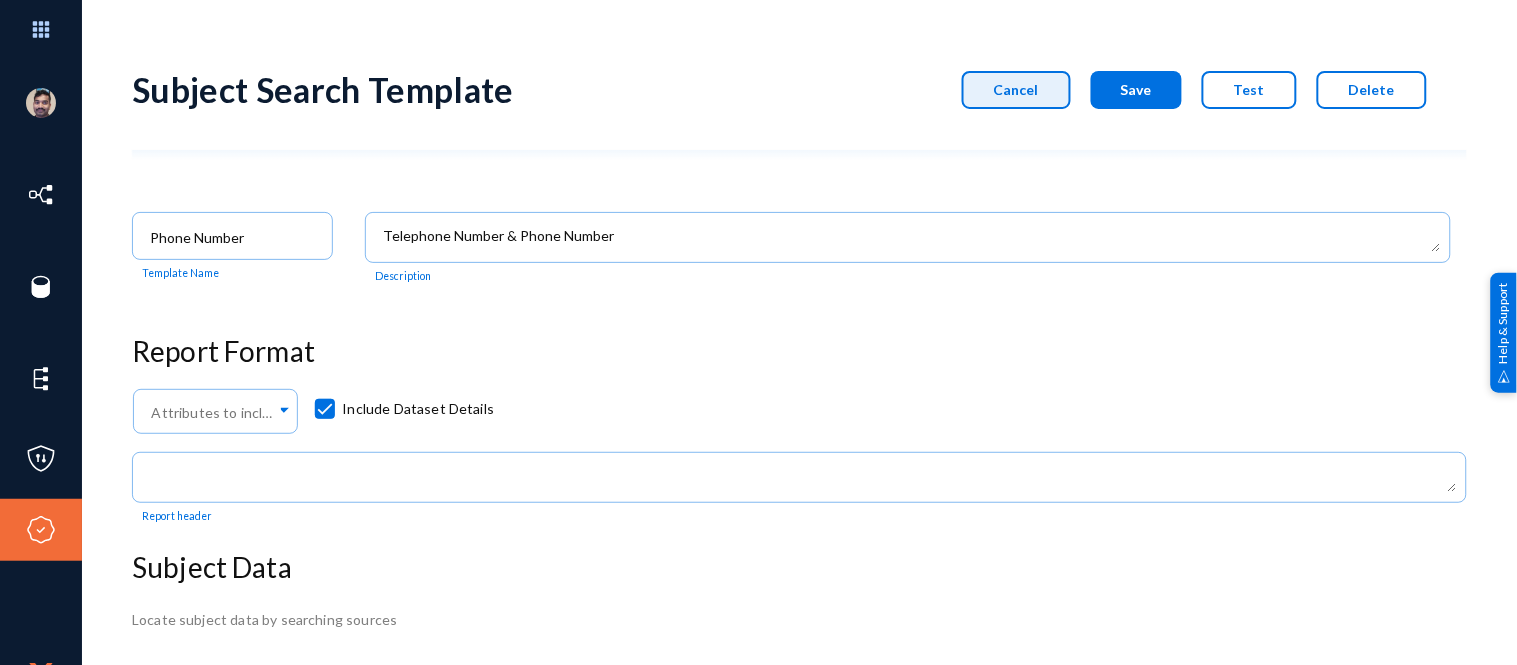 click on "Cancel" 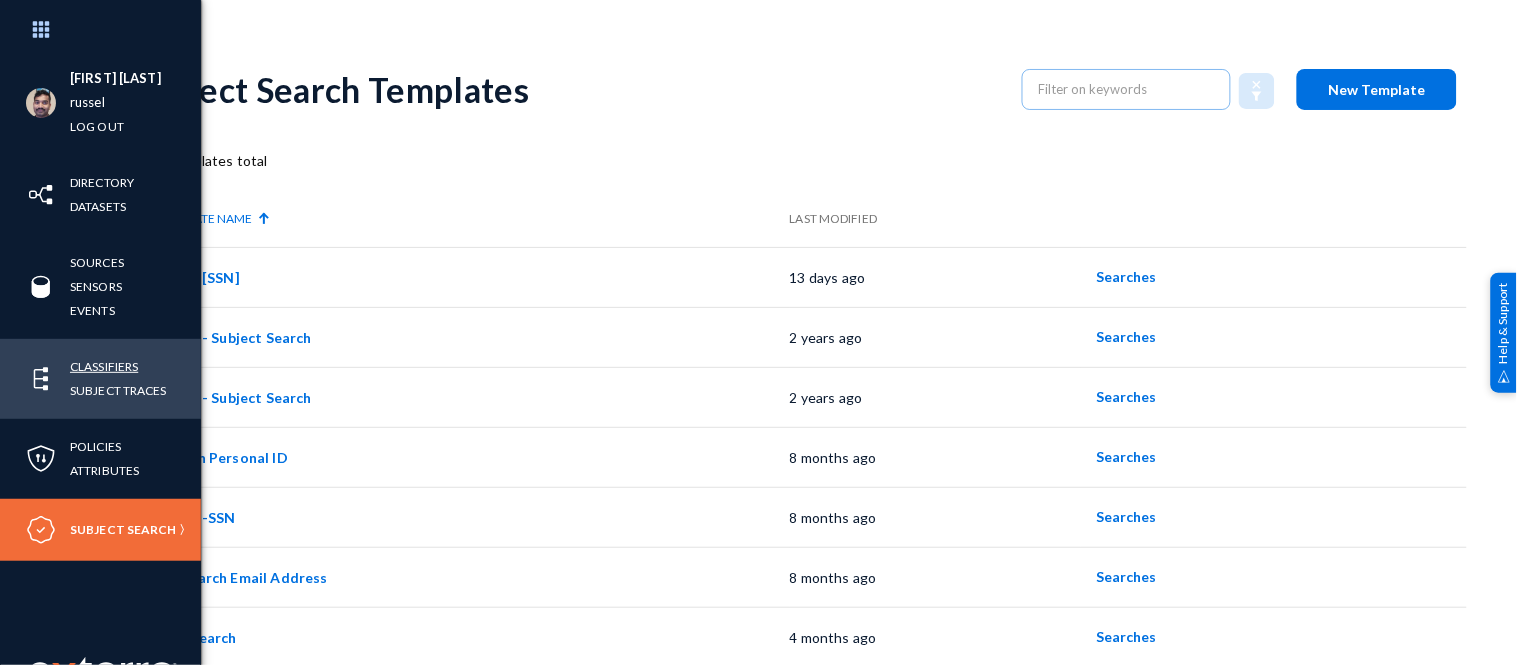 click on "Classifiers" at bounding box center [104, 366] 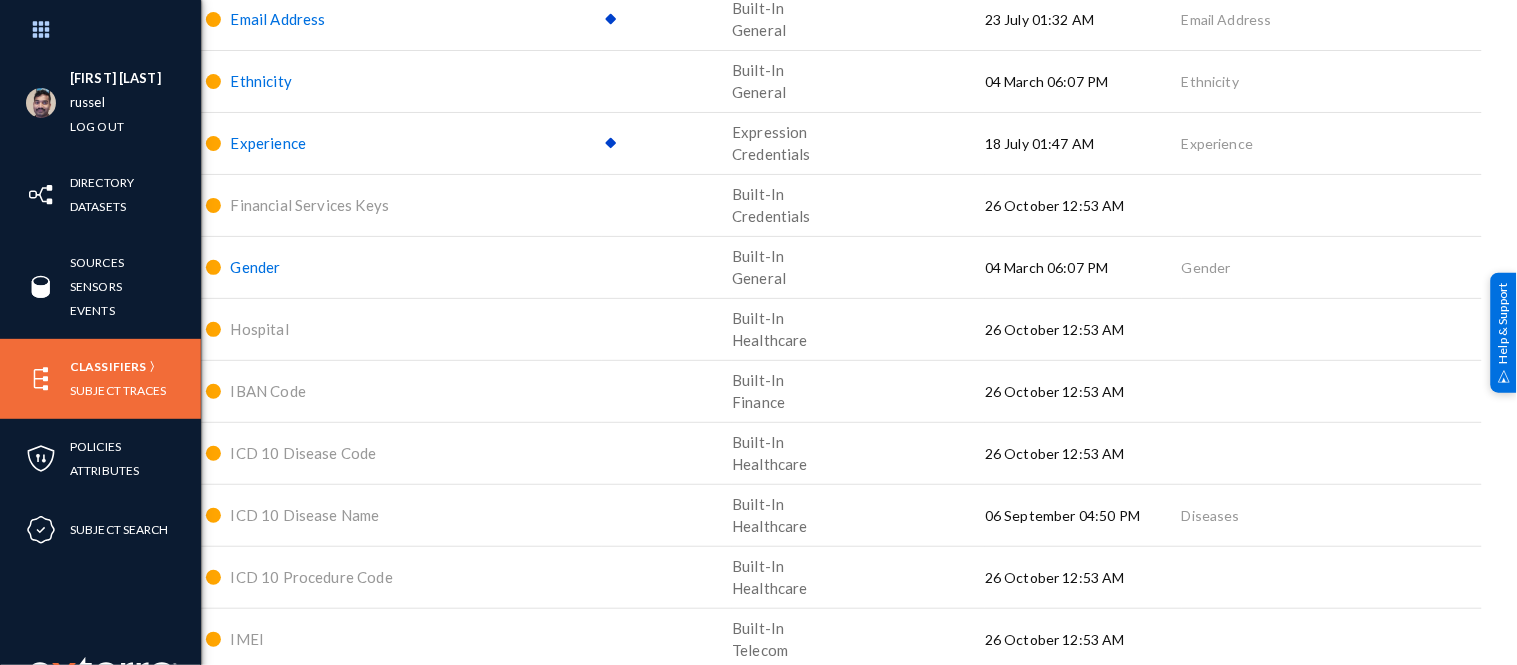 scroll, scrollTop: 1322, scrollLeft: 0, axis: vertical 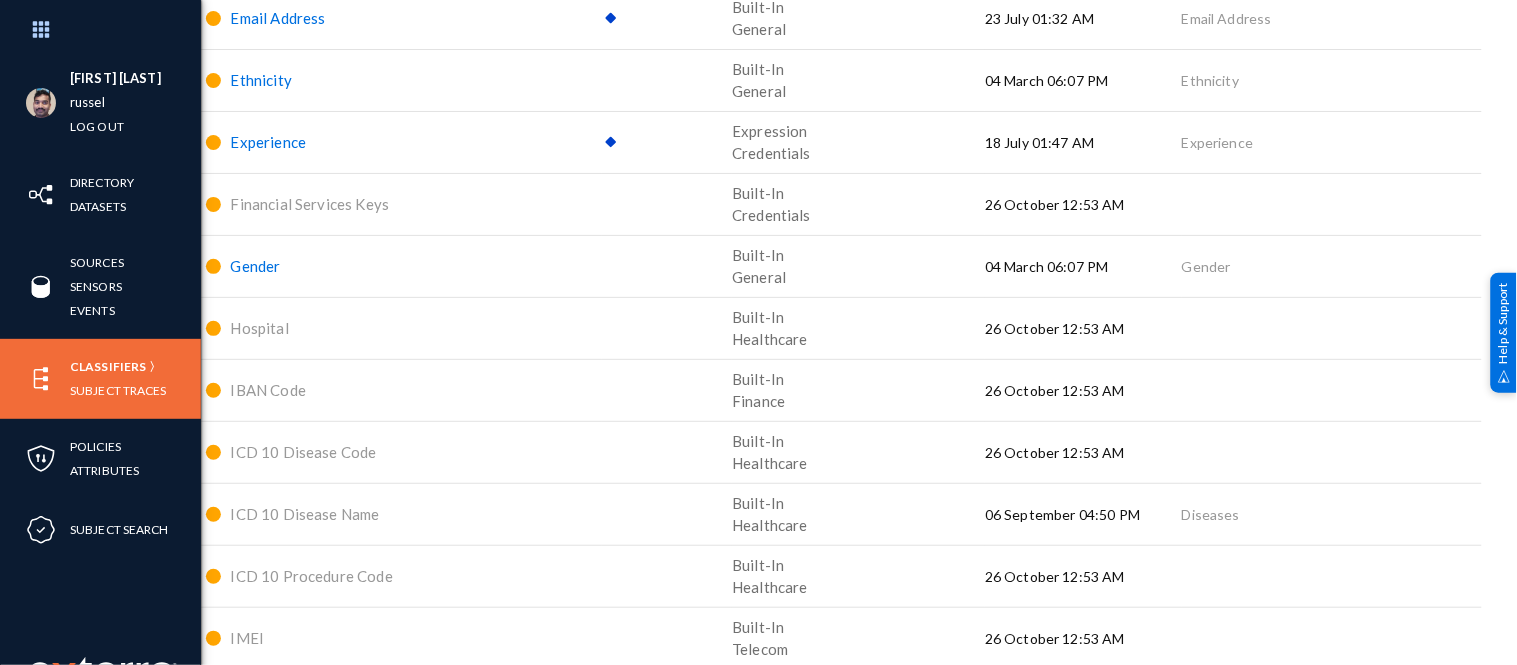 click on "Gender" 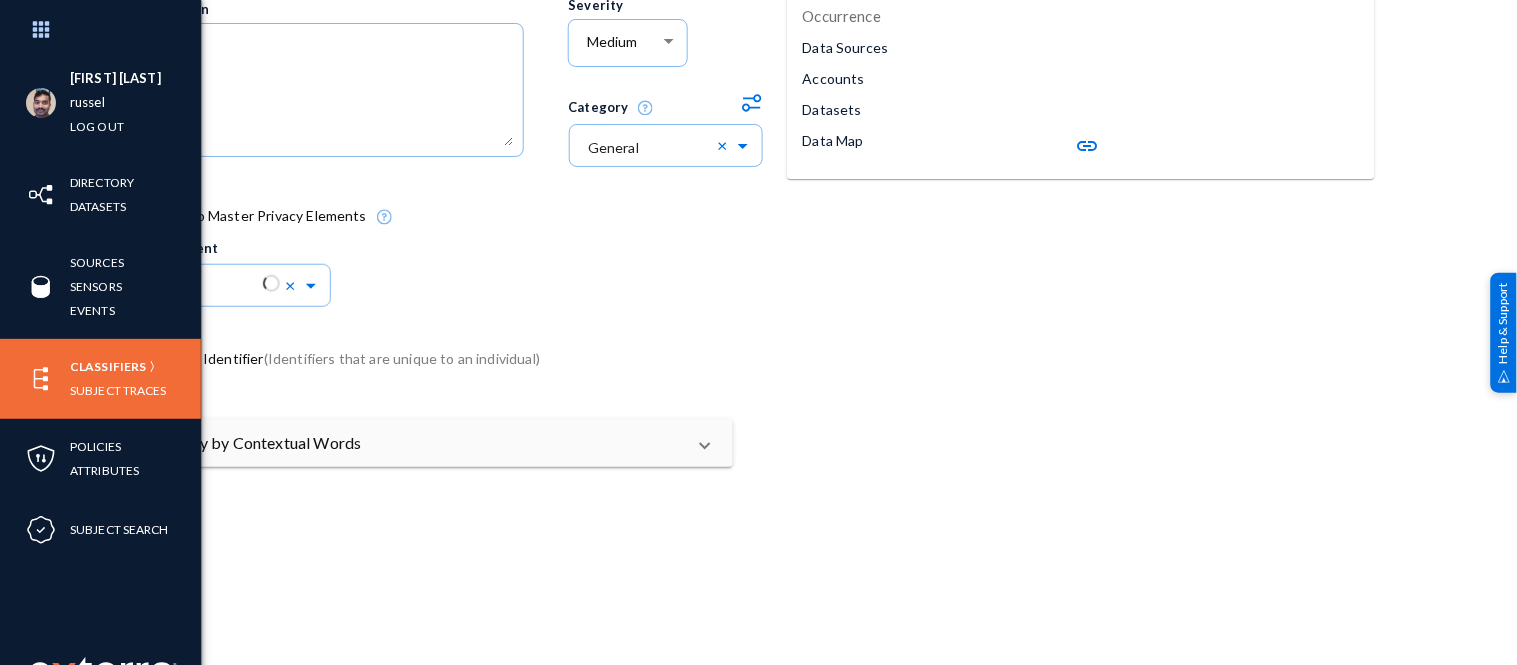 scroll, scrollTop: 300, scrollLeft: 0, axis: vertical 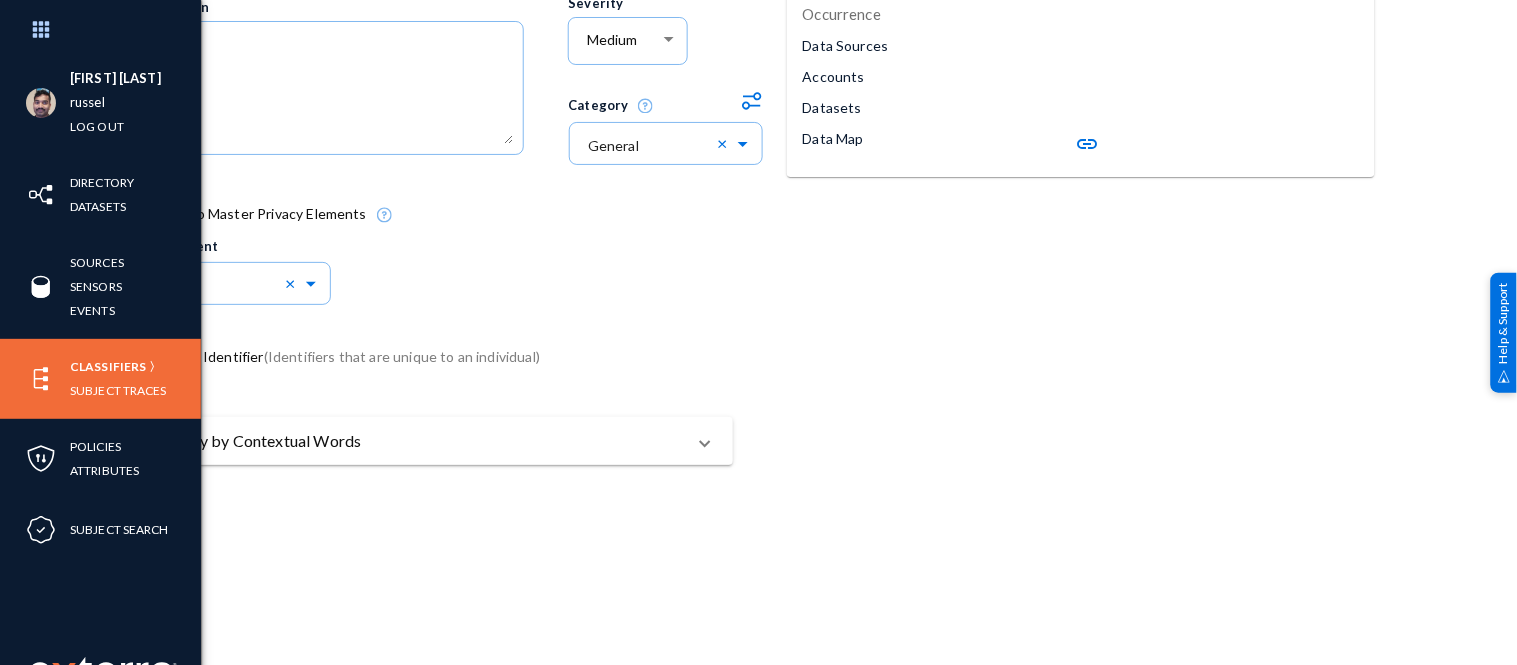 click on "Qualify by Contextual Words" at bounding box center [432, 441] 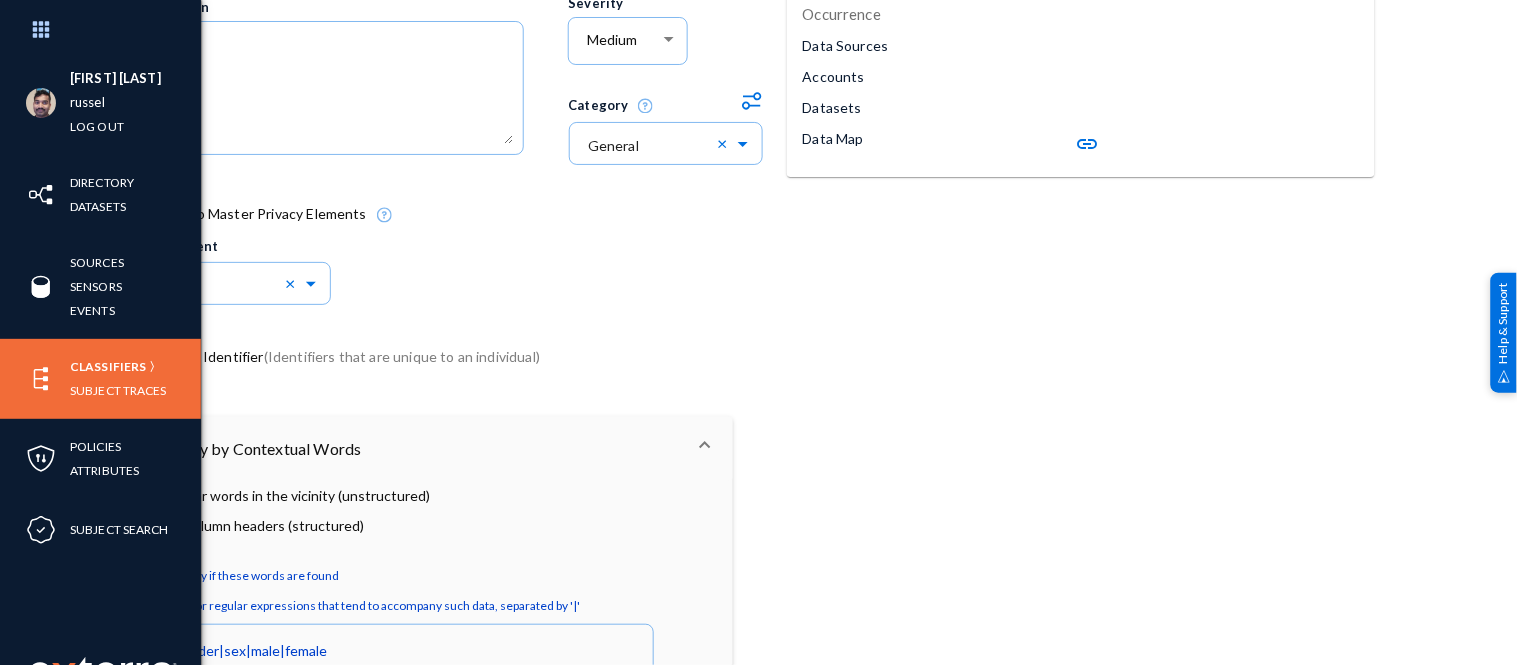 scroll, scrollTop: 0, scrollLeft: 0, axis: both 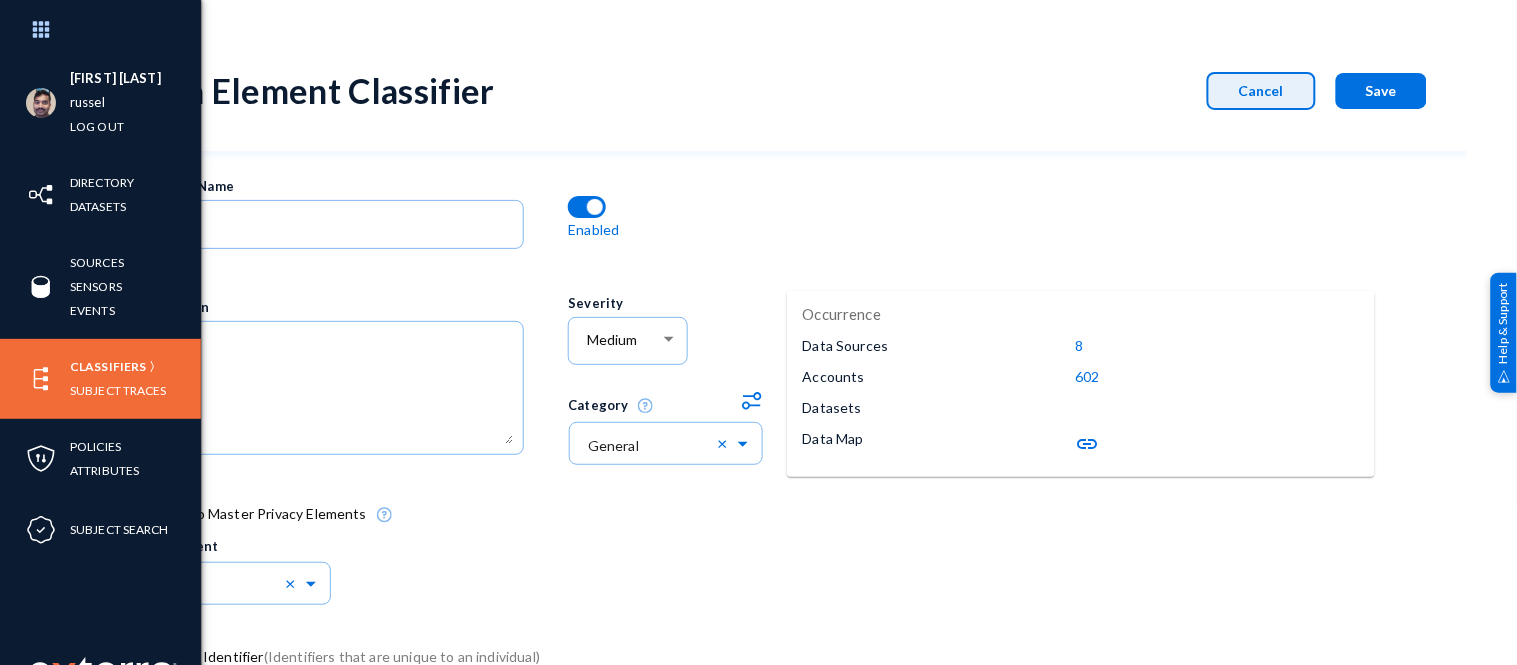 click on "Cancel" 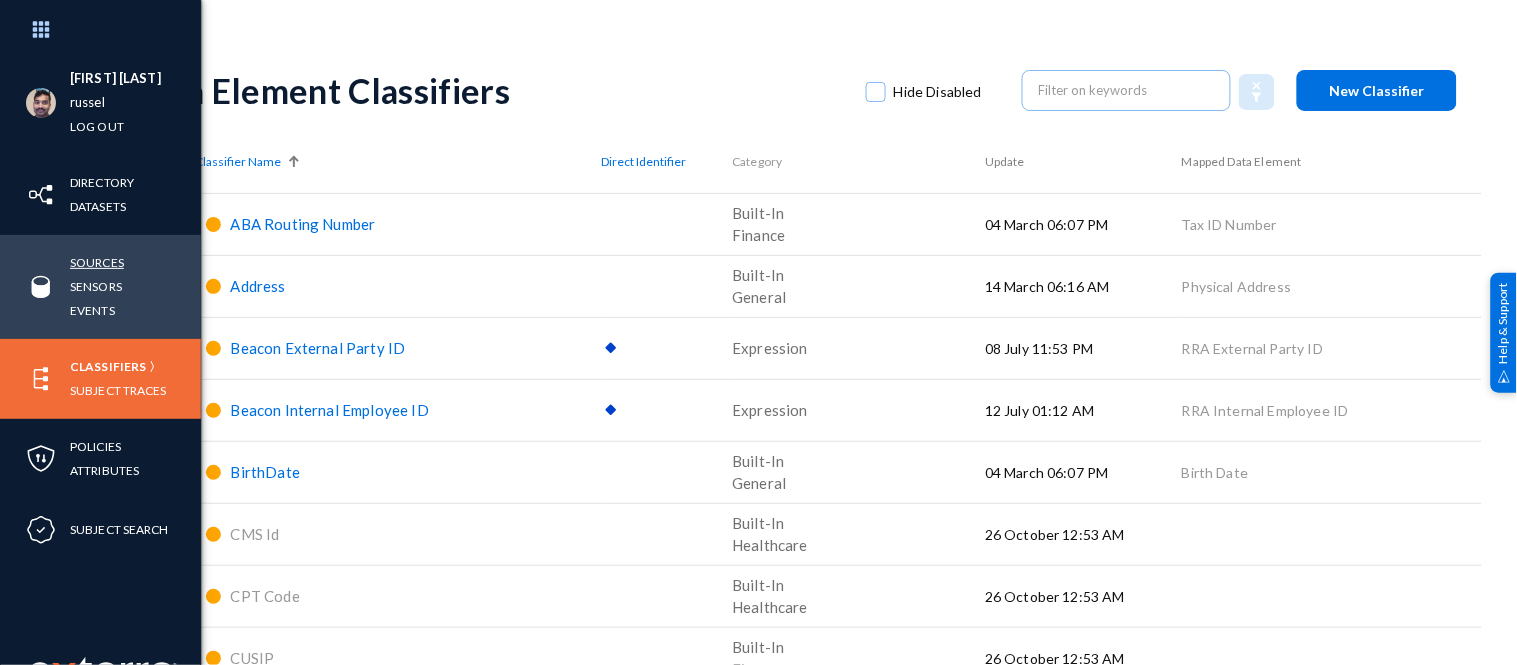 click on "Sources" at bounding box center [97, 262] 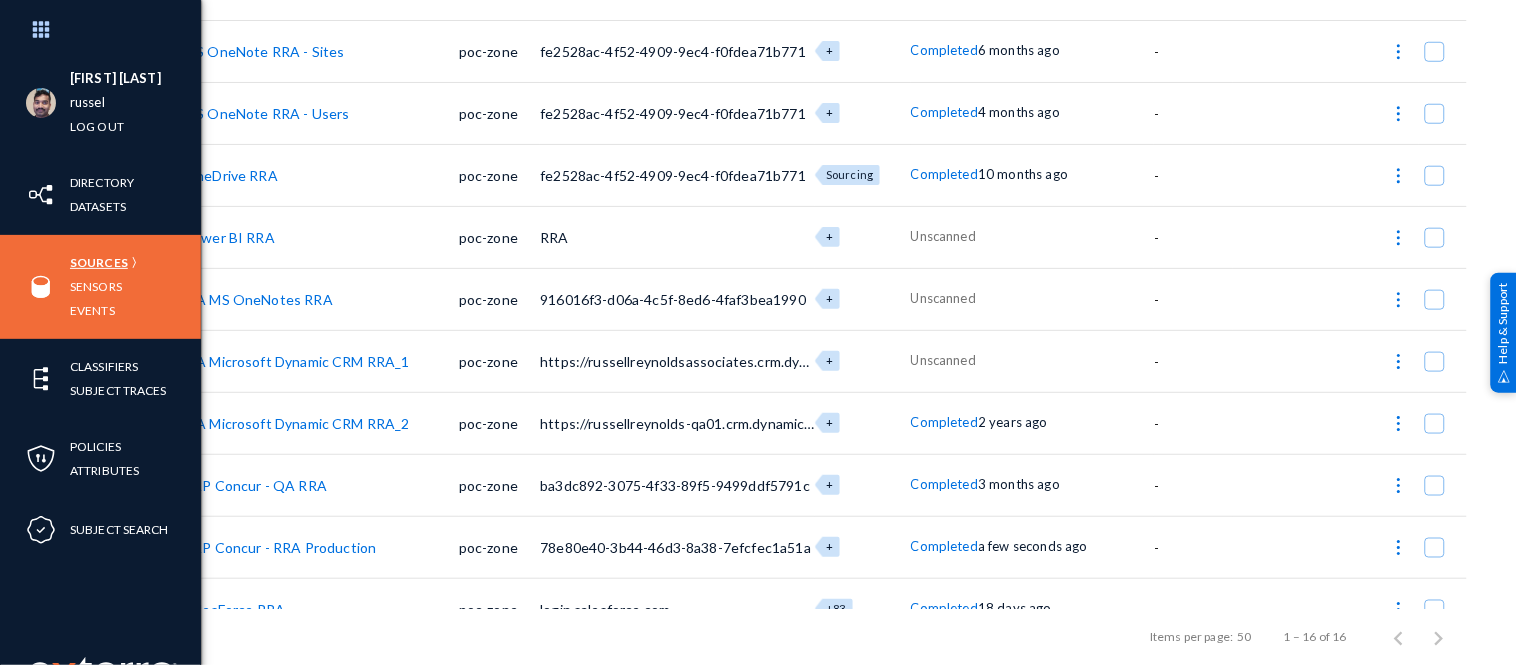 scroll, scrollTop: 422, scrollLeft: 0, axis: vertical 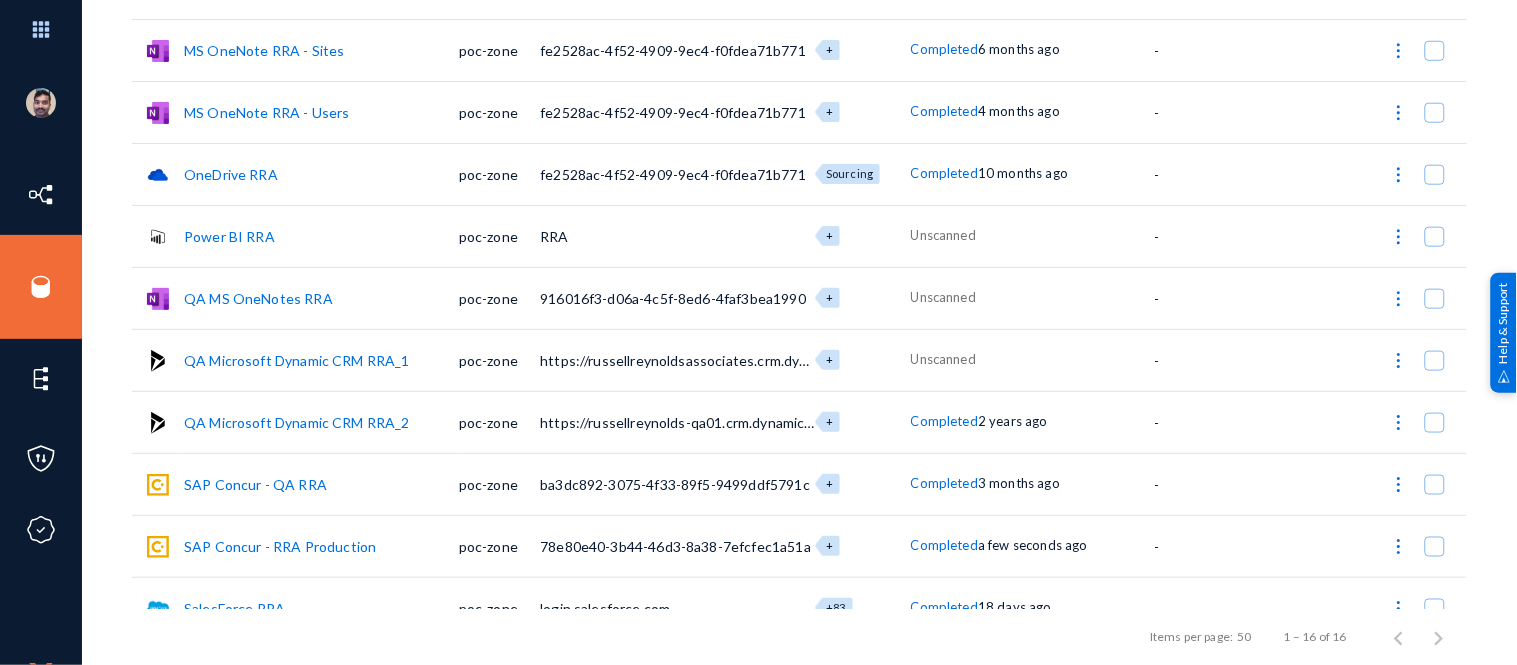 click on "Completed" 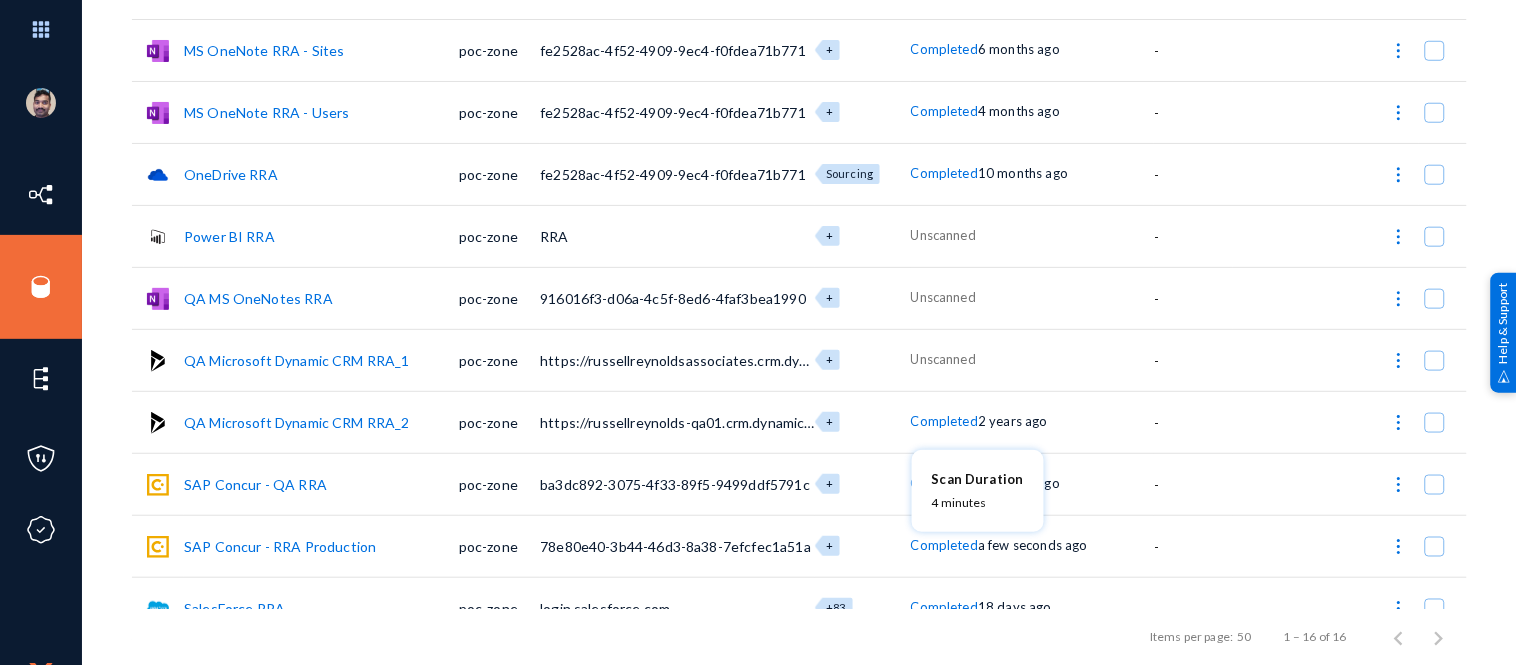 click at bounding box center [758, 332] 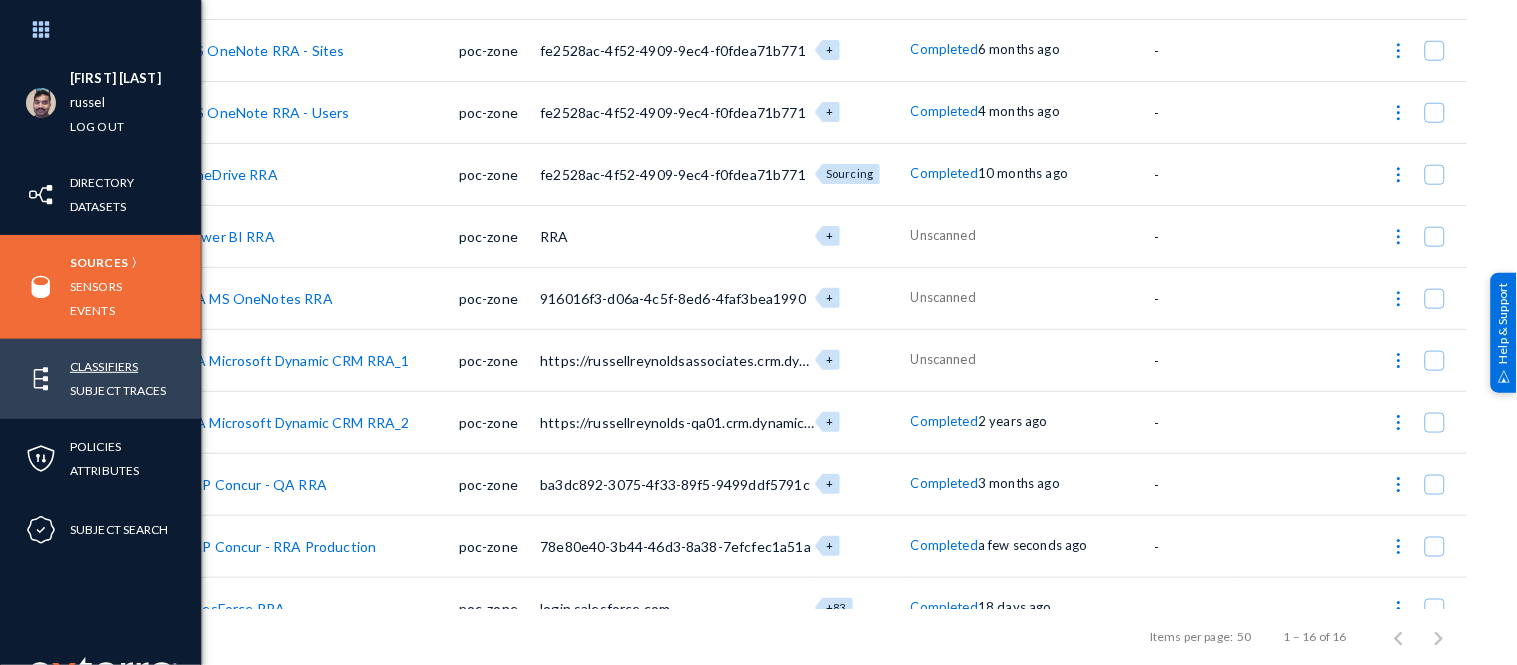 click on "Classifiers" at bounding box center [104, 366] 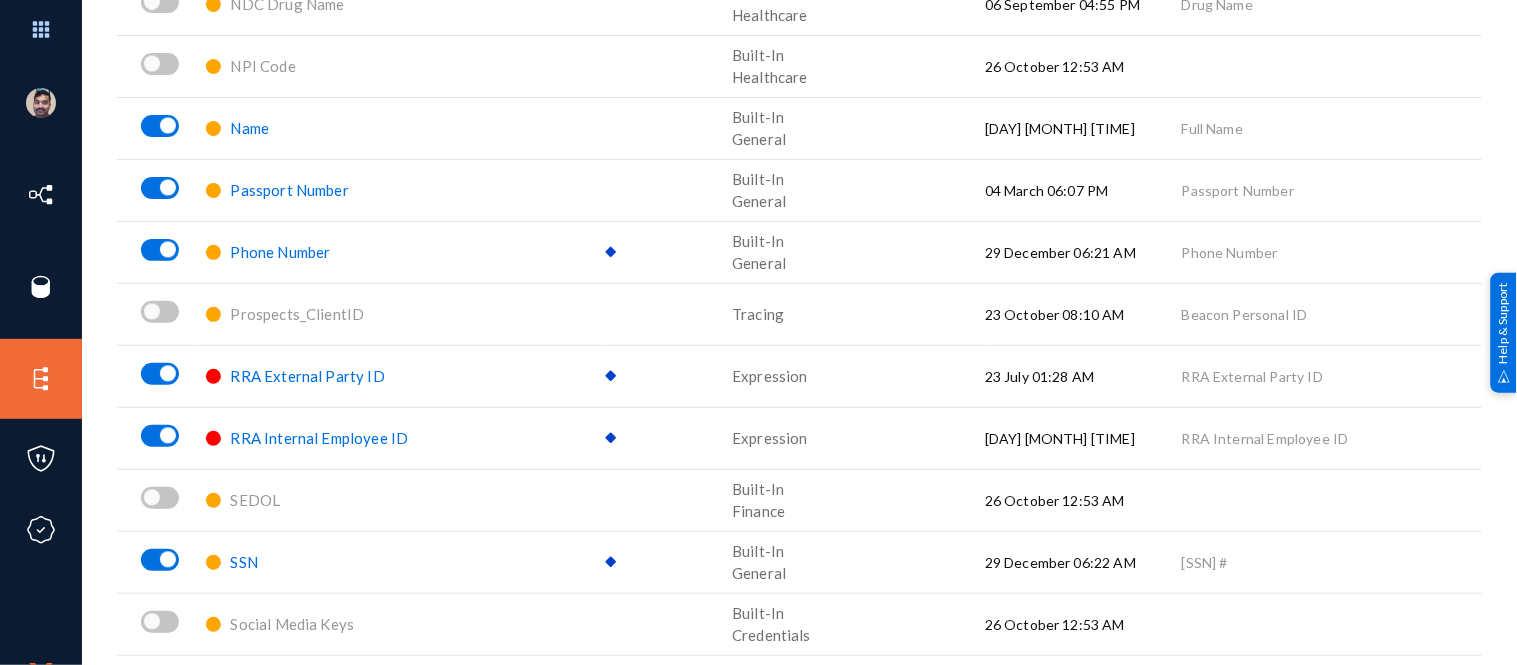 scroll, scrollTop: 2827, scrollLeft: 0, axis: vertical 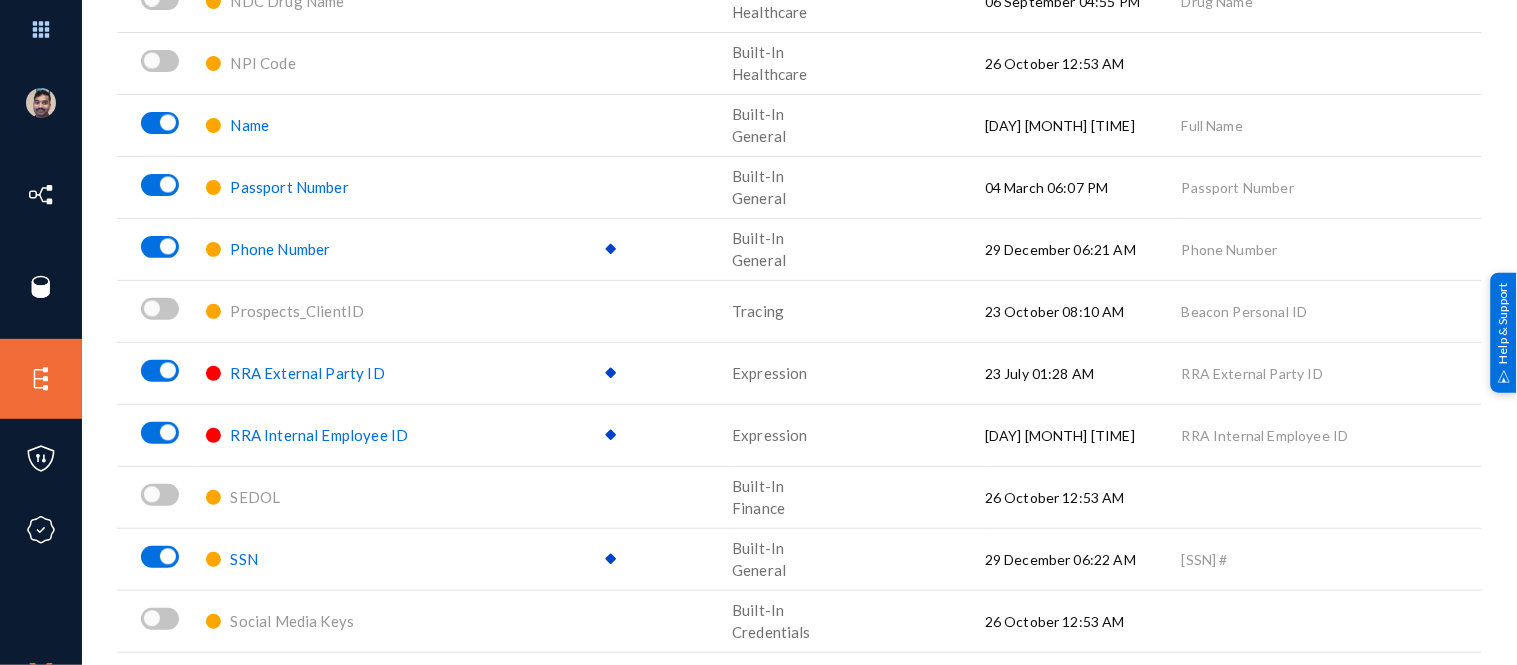 click on "Name" 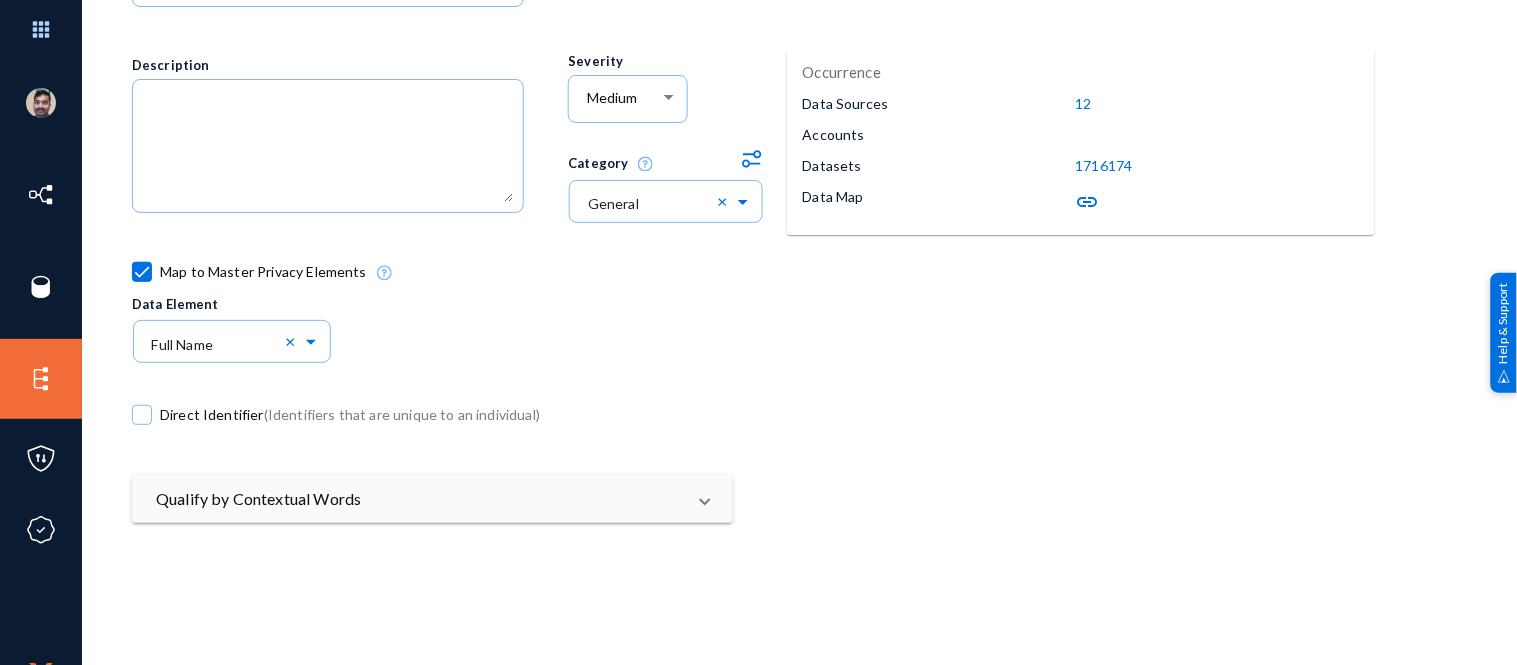 scroll, scrollTop: 241, scrollLeft: 0, axis: vertical 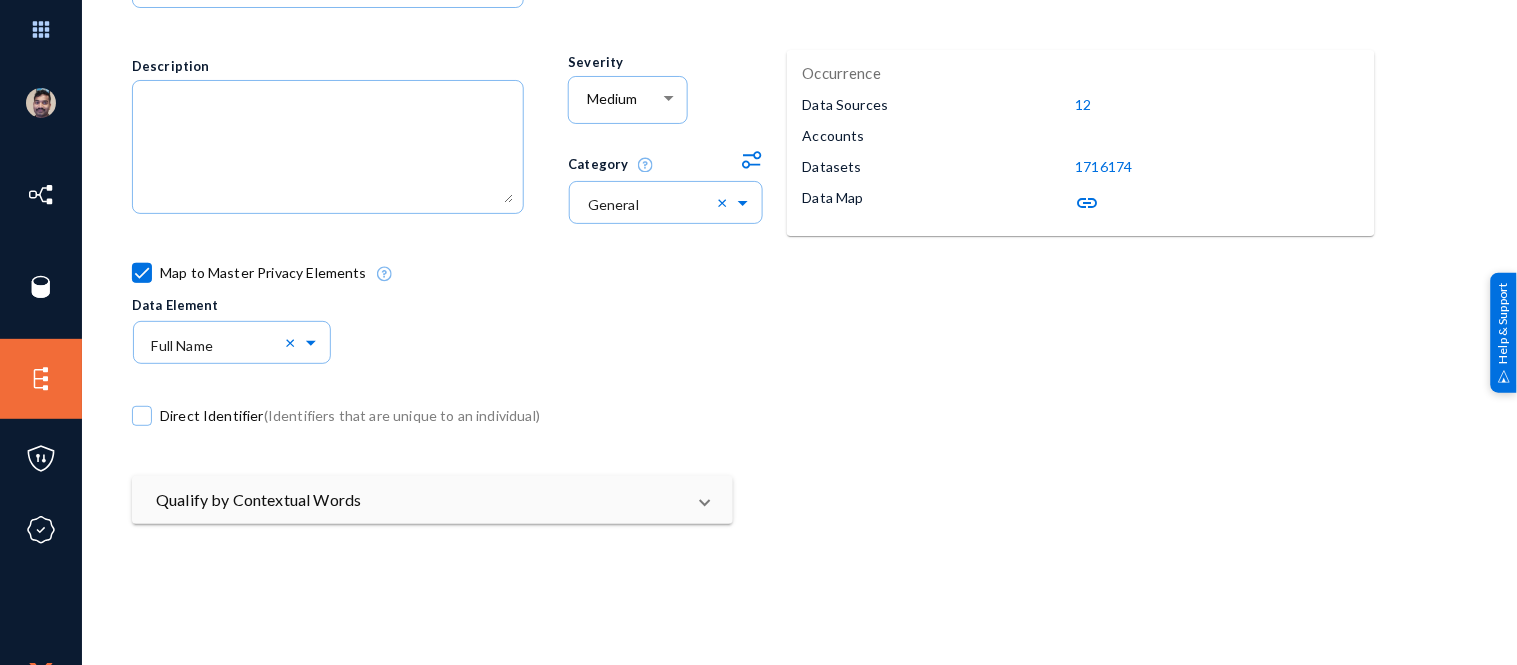 click on "link" 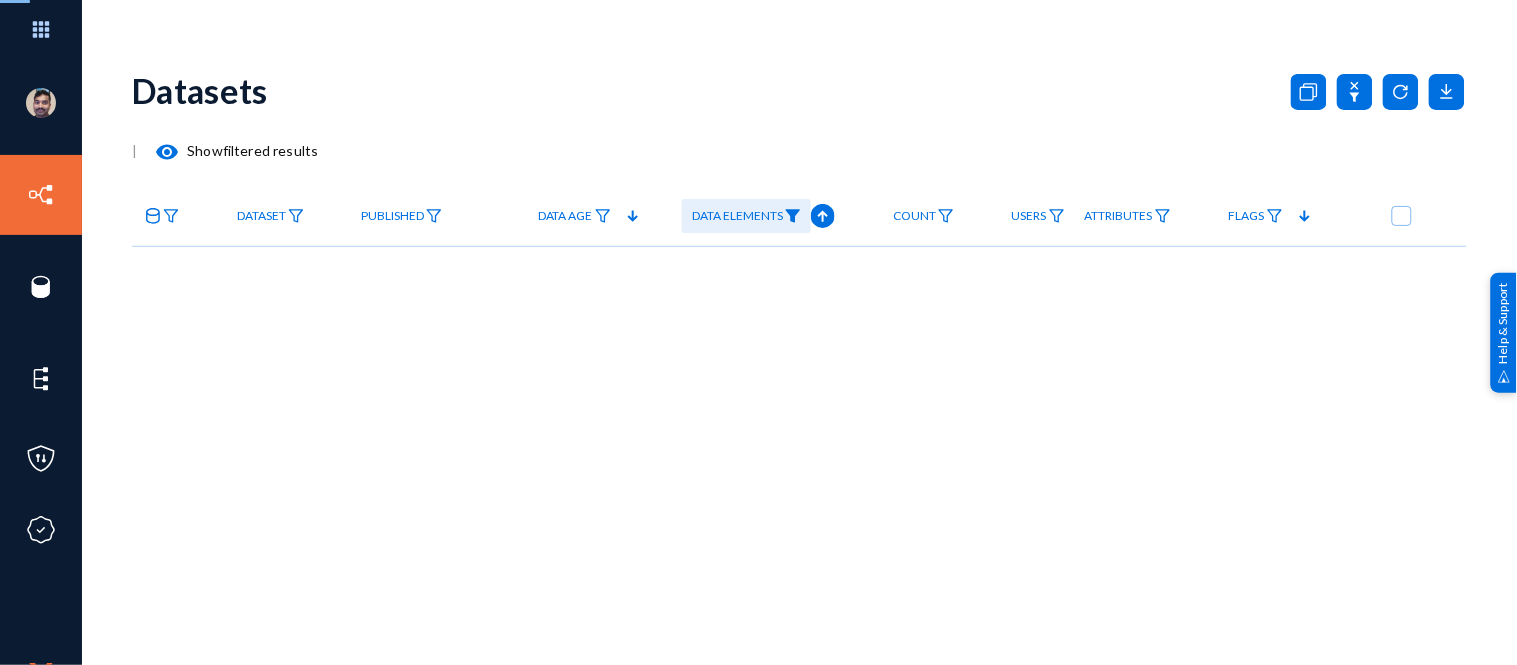 scroll, scrollTop: 0, scrollLeft: 0, axis: both 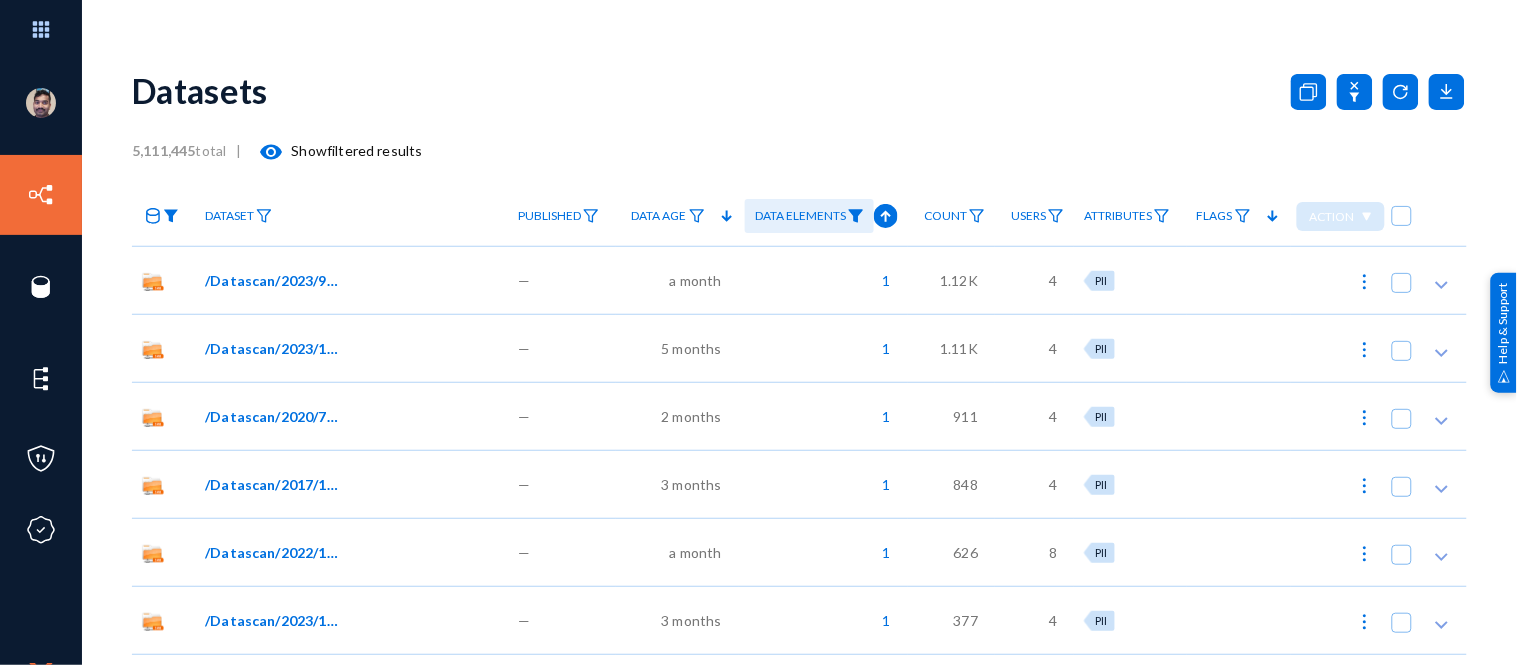 click 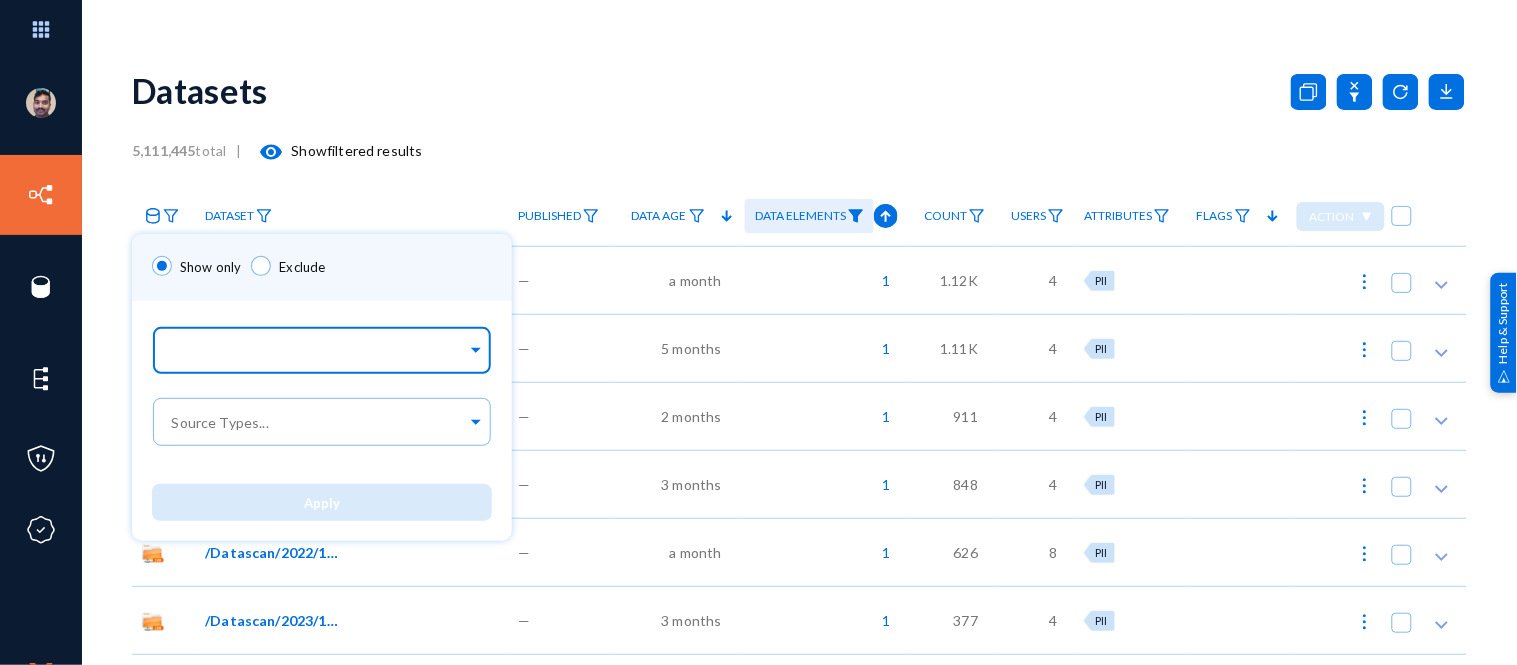 click at bounding box center (317, 353) 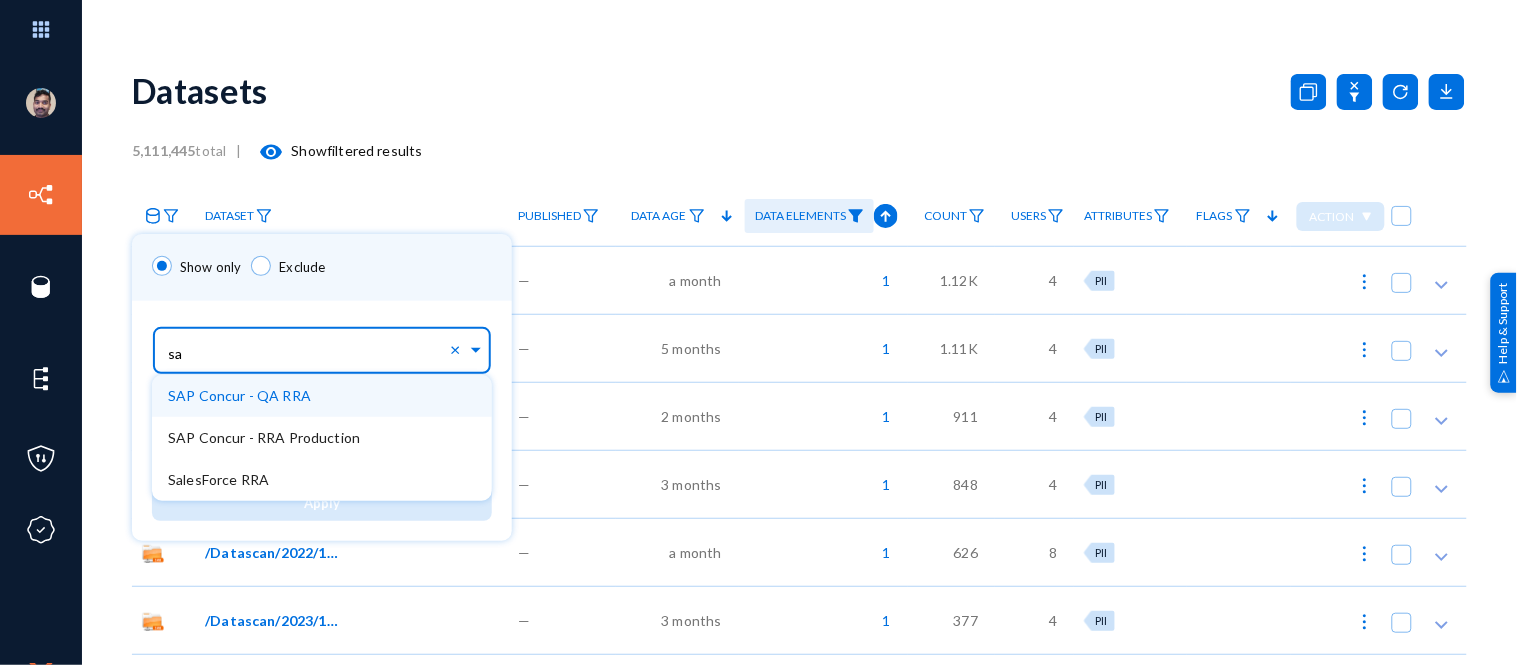 type on "sap" 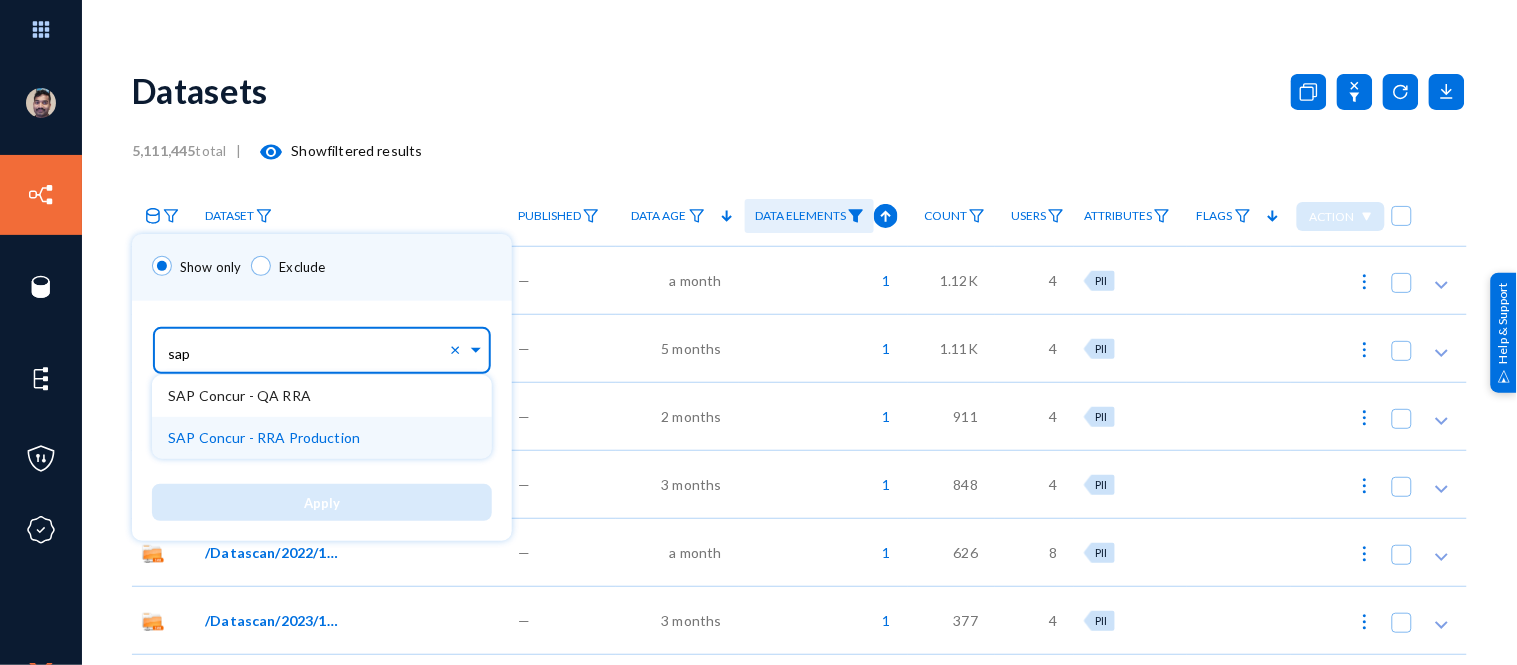 click on "SAP Concur - RRA Production" at bounding box center (264, 437) 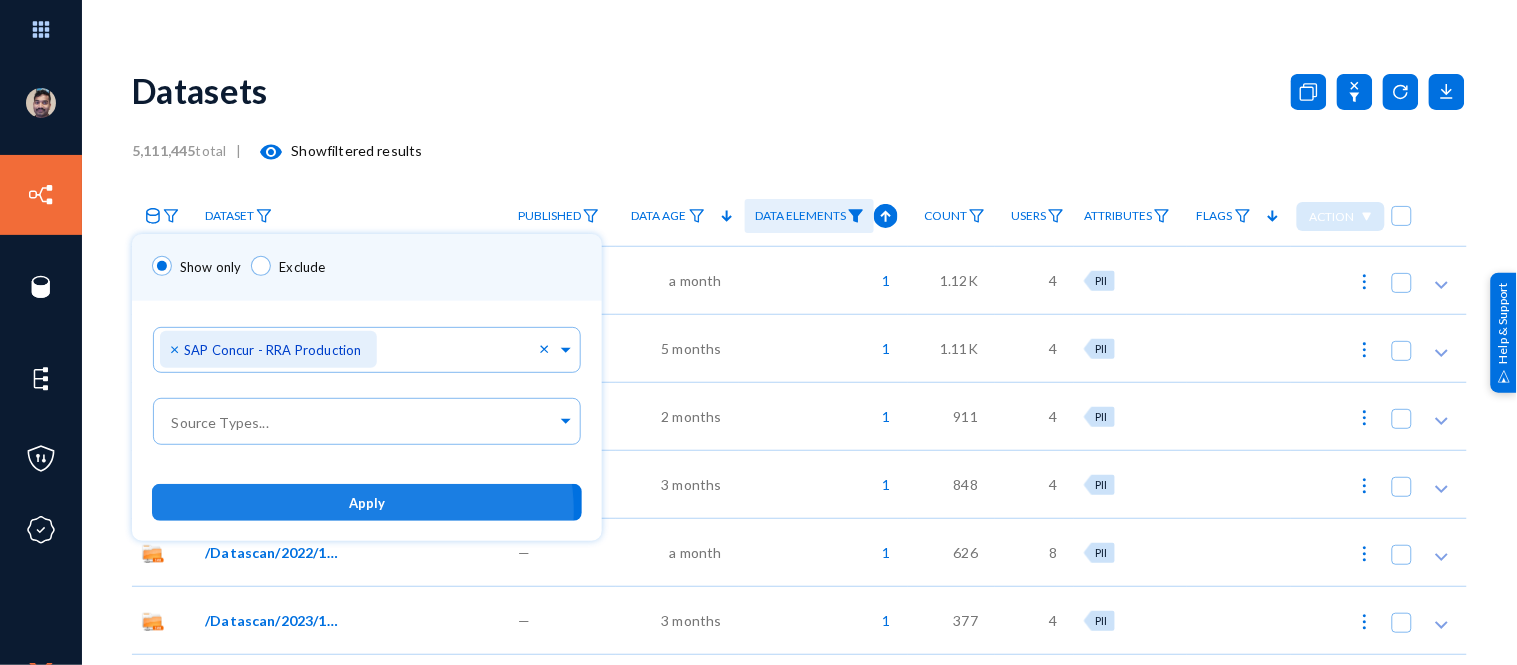 click on "Apply" at bounding box center [367, 502] 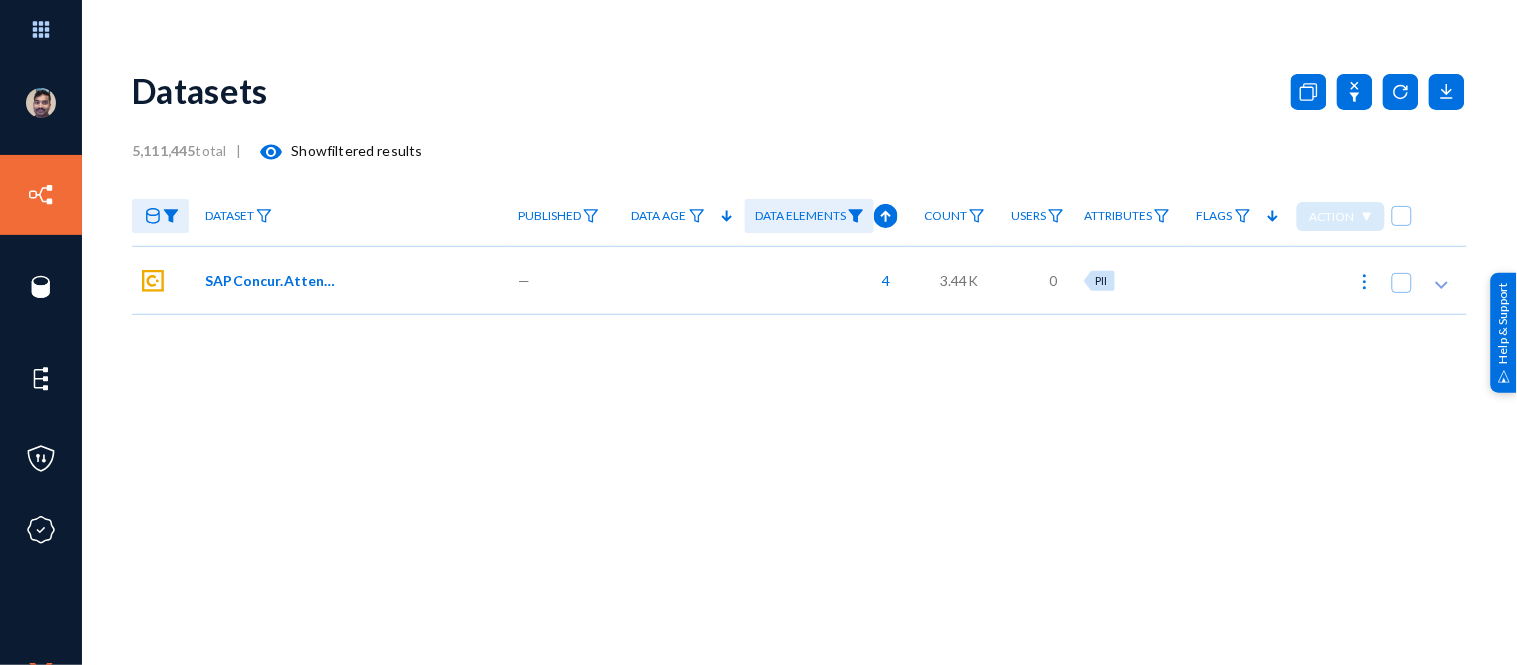 click on "SAPConcur.Attendees" 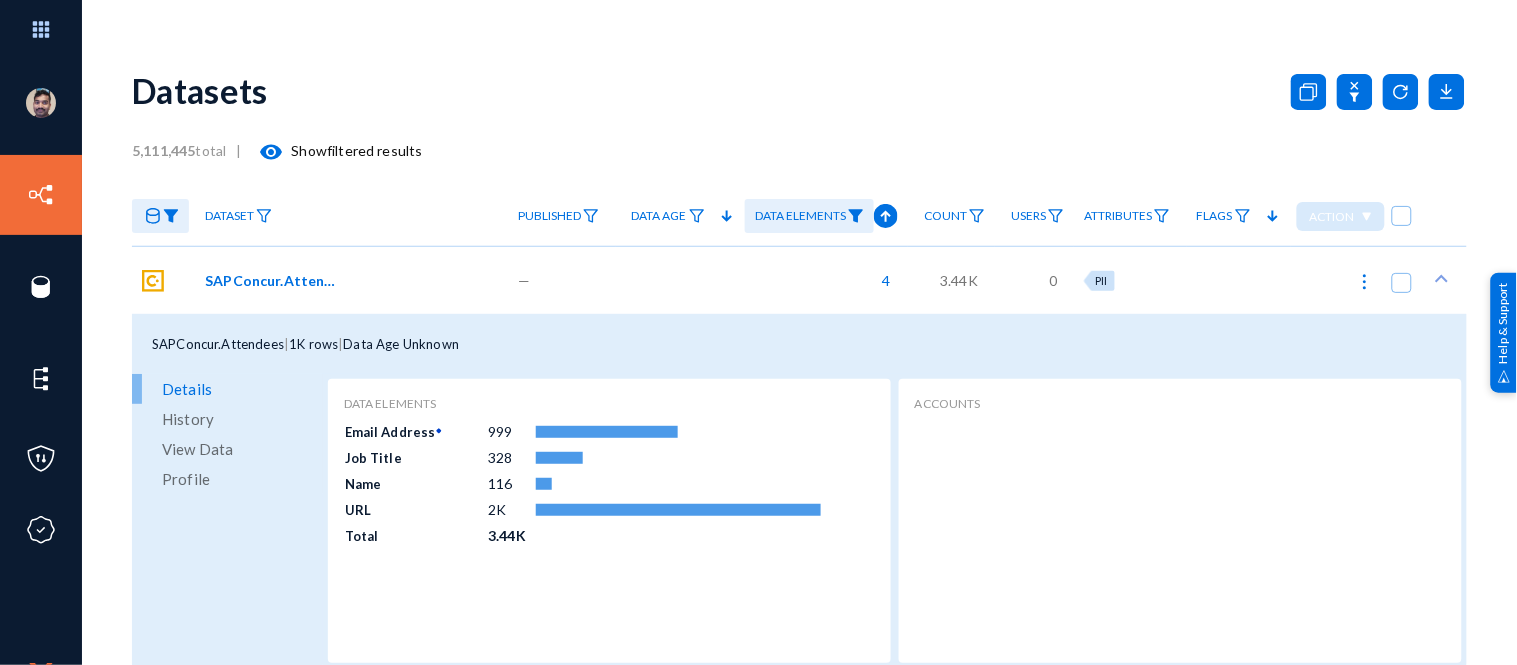 click on "View Data" 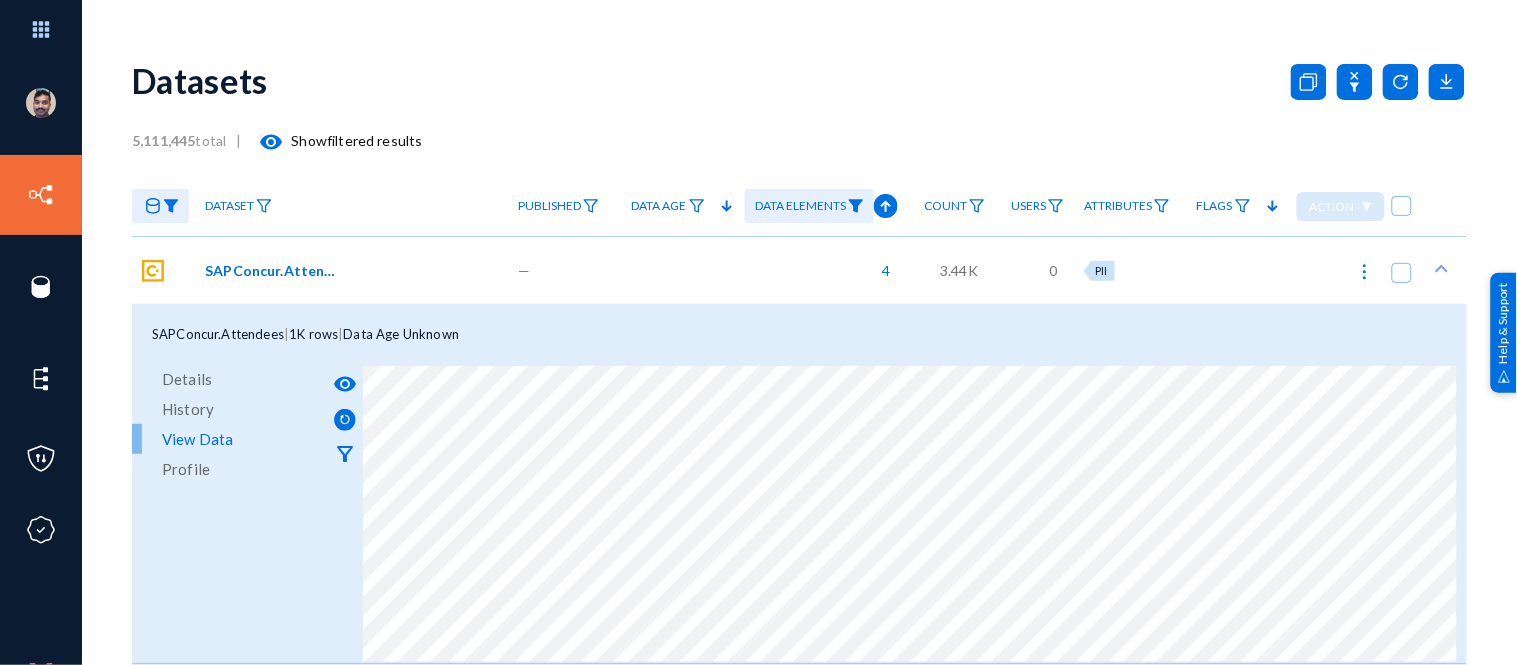 scroll, scrollTop: 10, scrollLeft: 0, axis: vertical 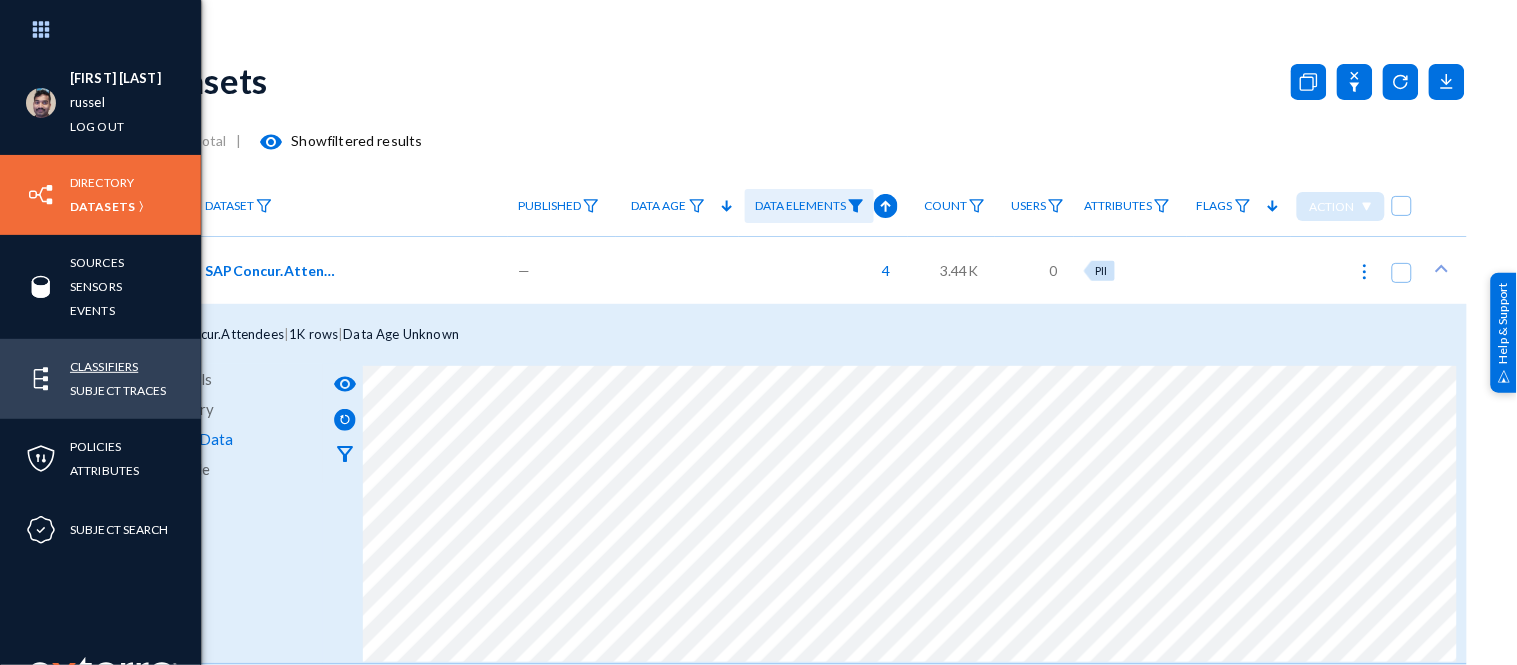 click on "Classifiers" at bounding box center (104, 366) 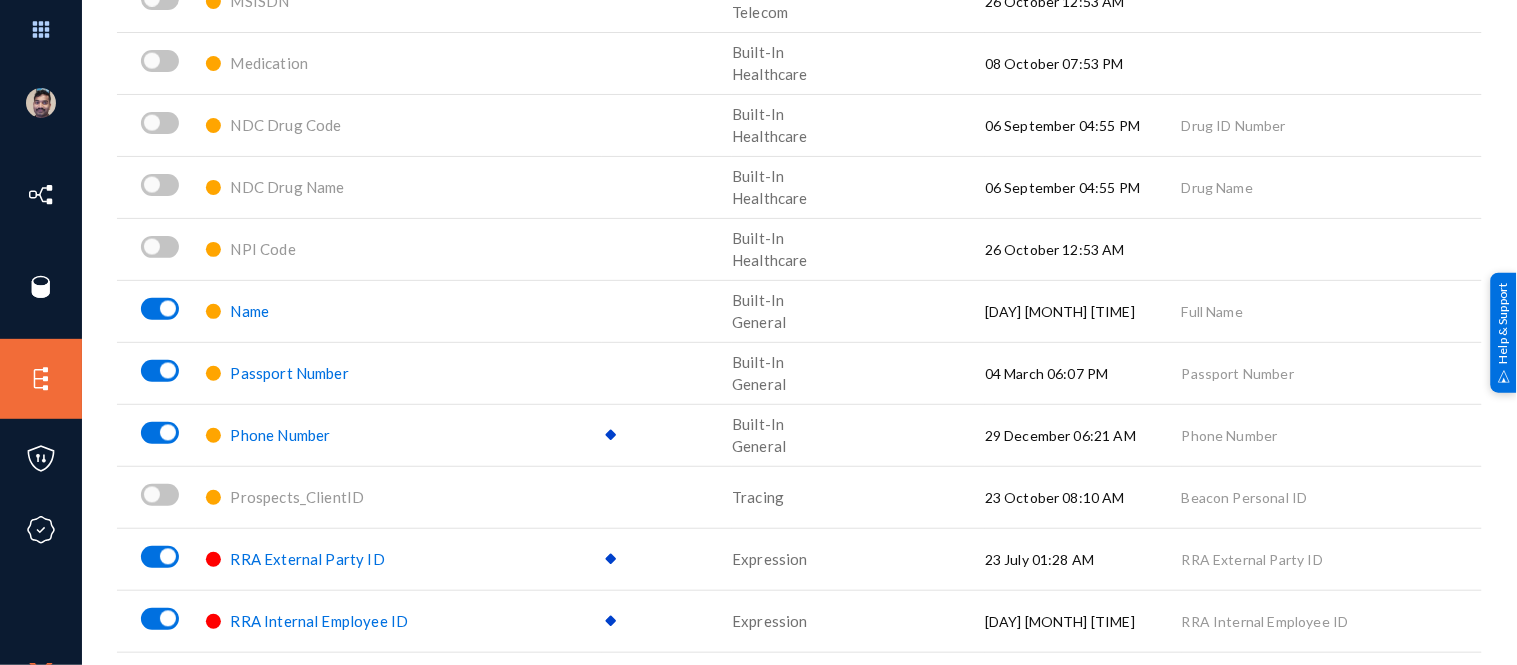 scroll, scrollTop: 2648, scrollLeft: 0, axis: vertical 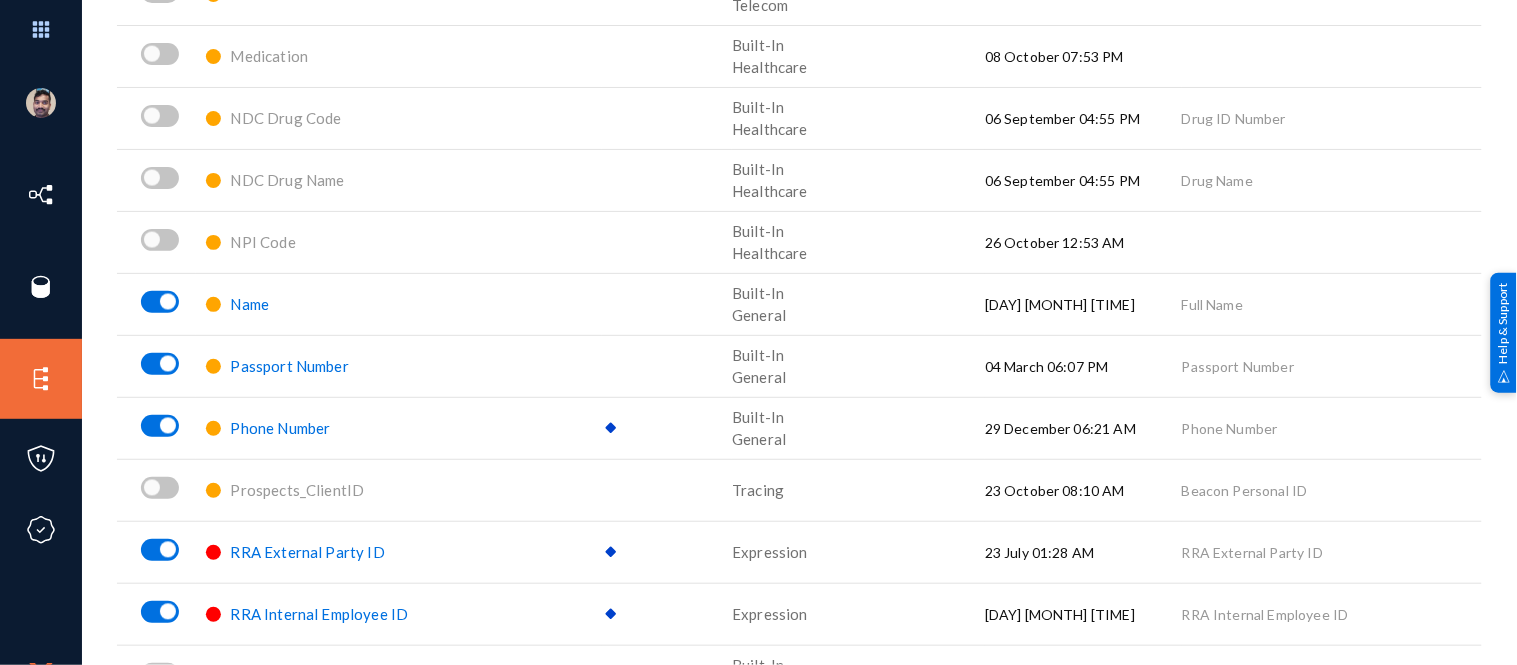 click on "Name" 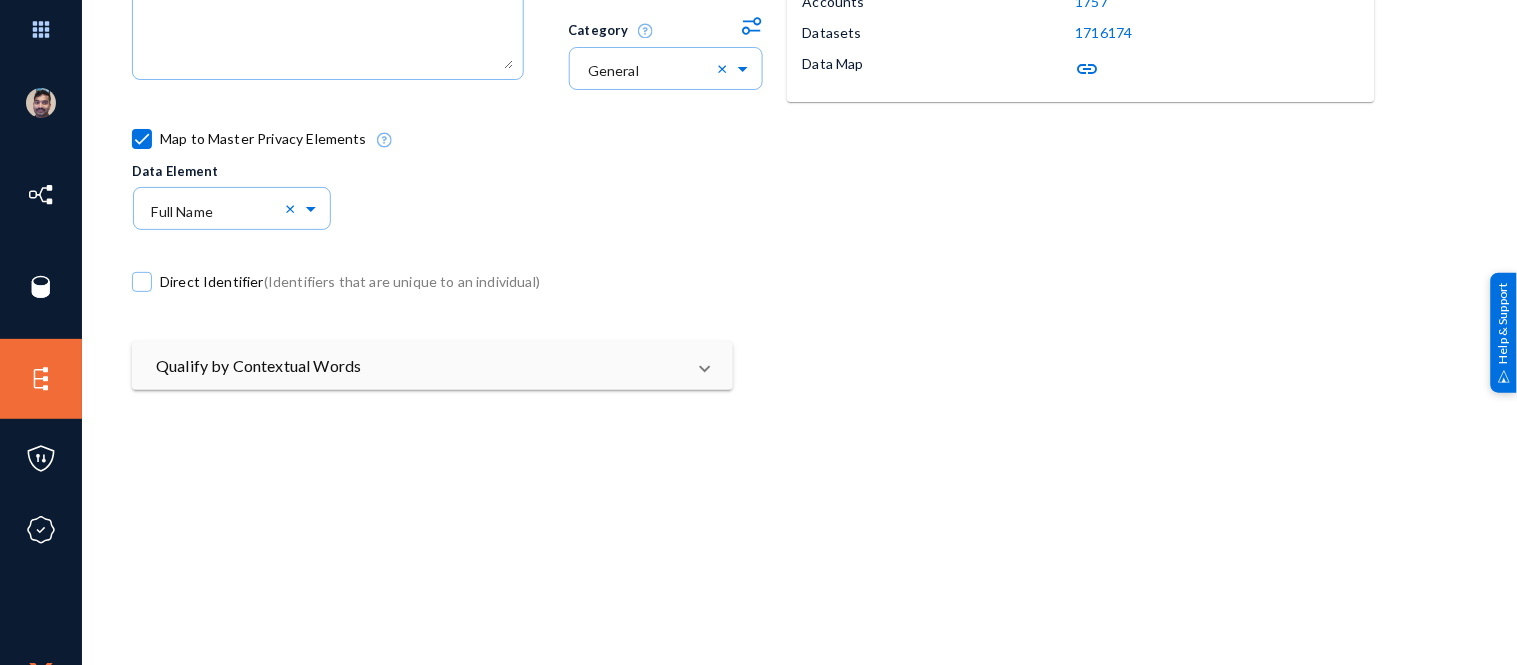 scroll, scrollTop: 376, scrollLeft: 0, axis: vertical 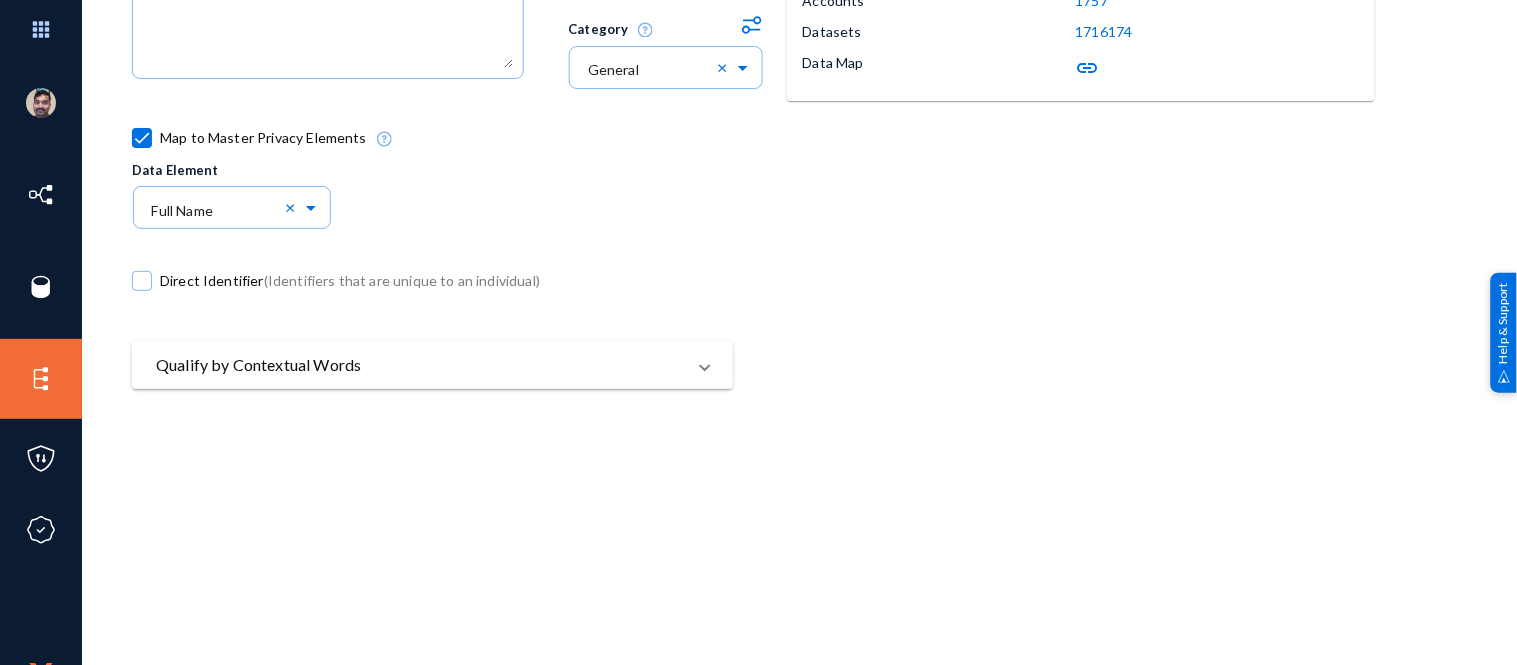 click on "Qualify by Contextual Words" at bounding box center (420, 365) 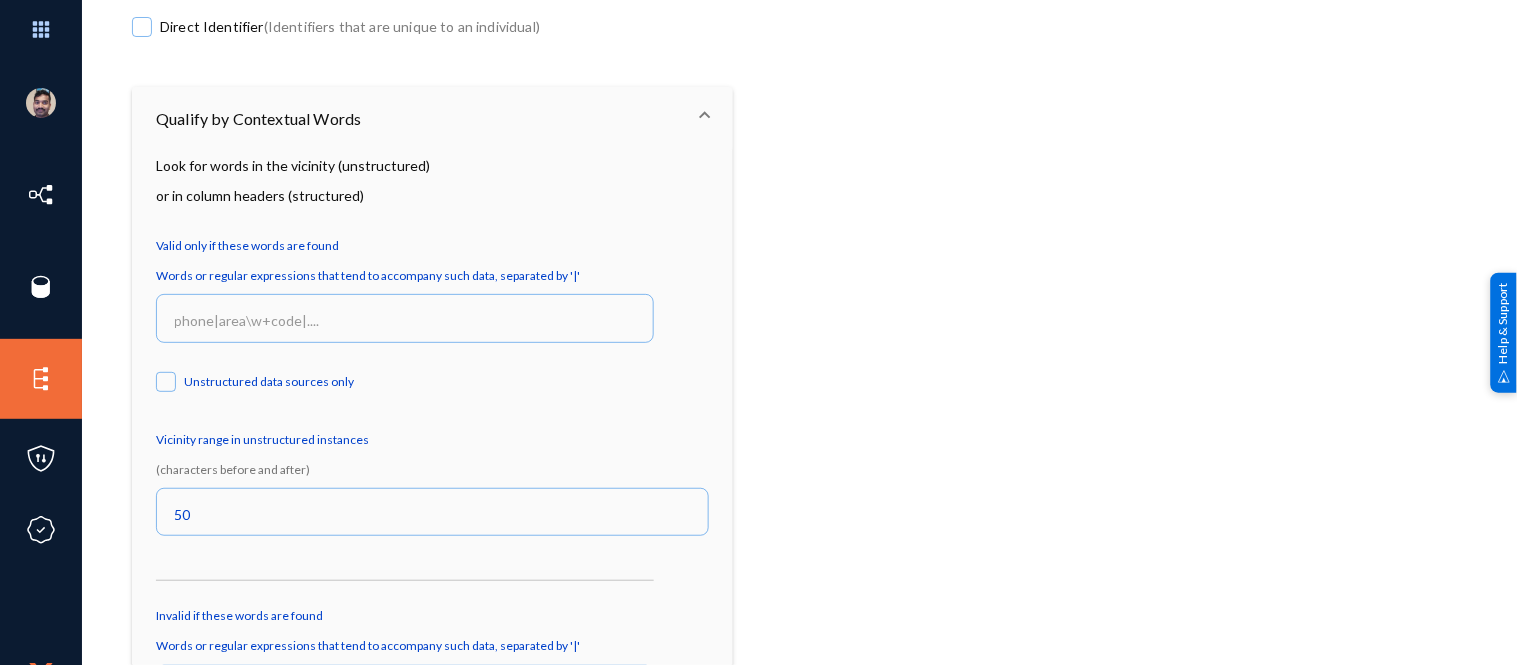 scroll, scrollTop: 632, scrollLeft: 0, axis: vertical 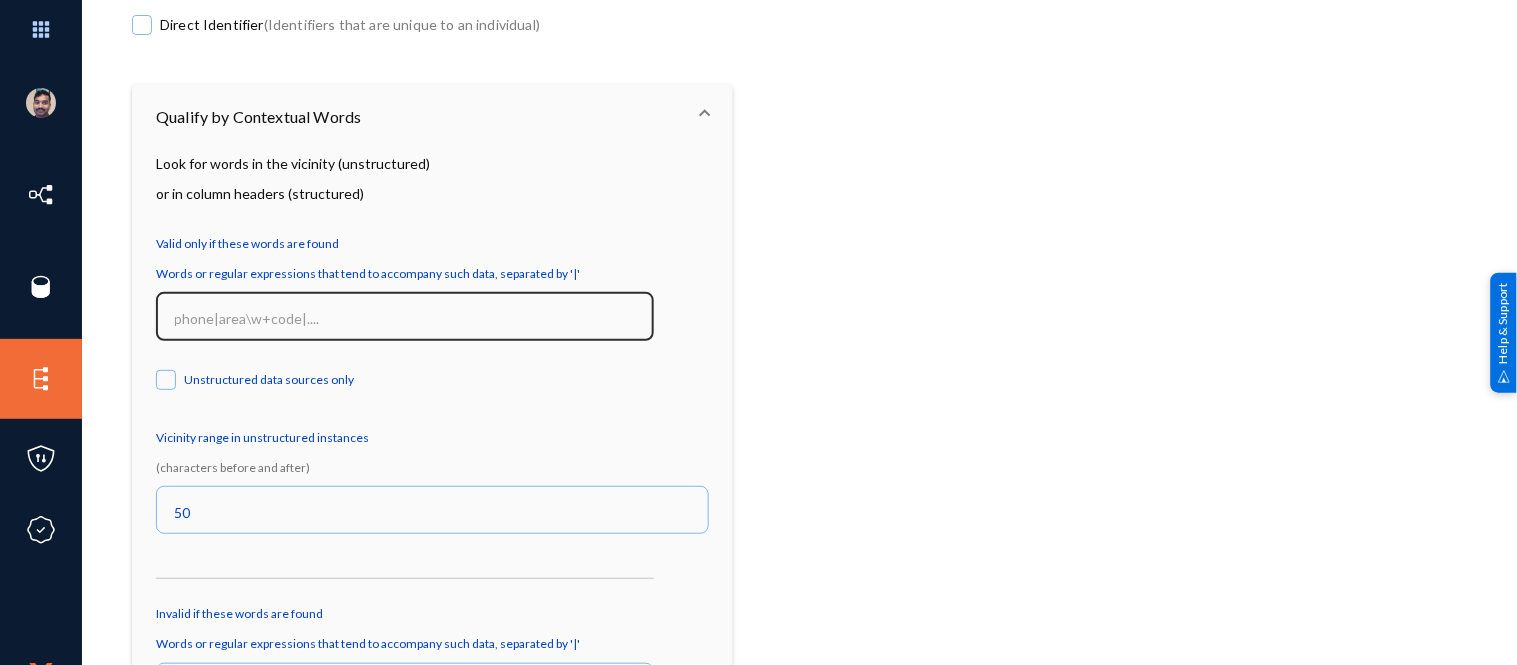 click at bounding box center [409, 319] 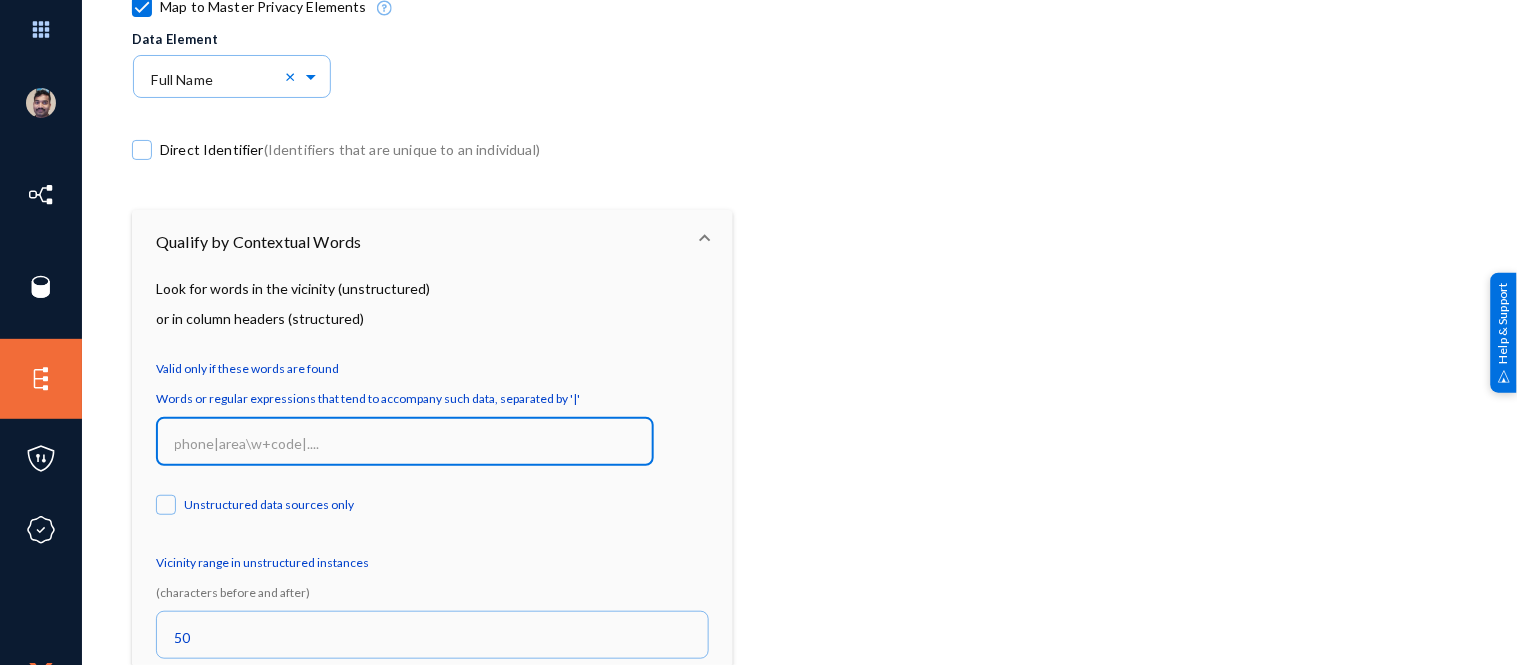 scroll, scrollTop: 508, scrollLeft: 0, axis: vertical 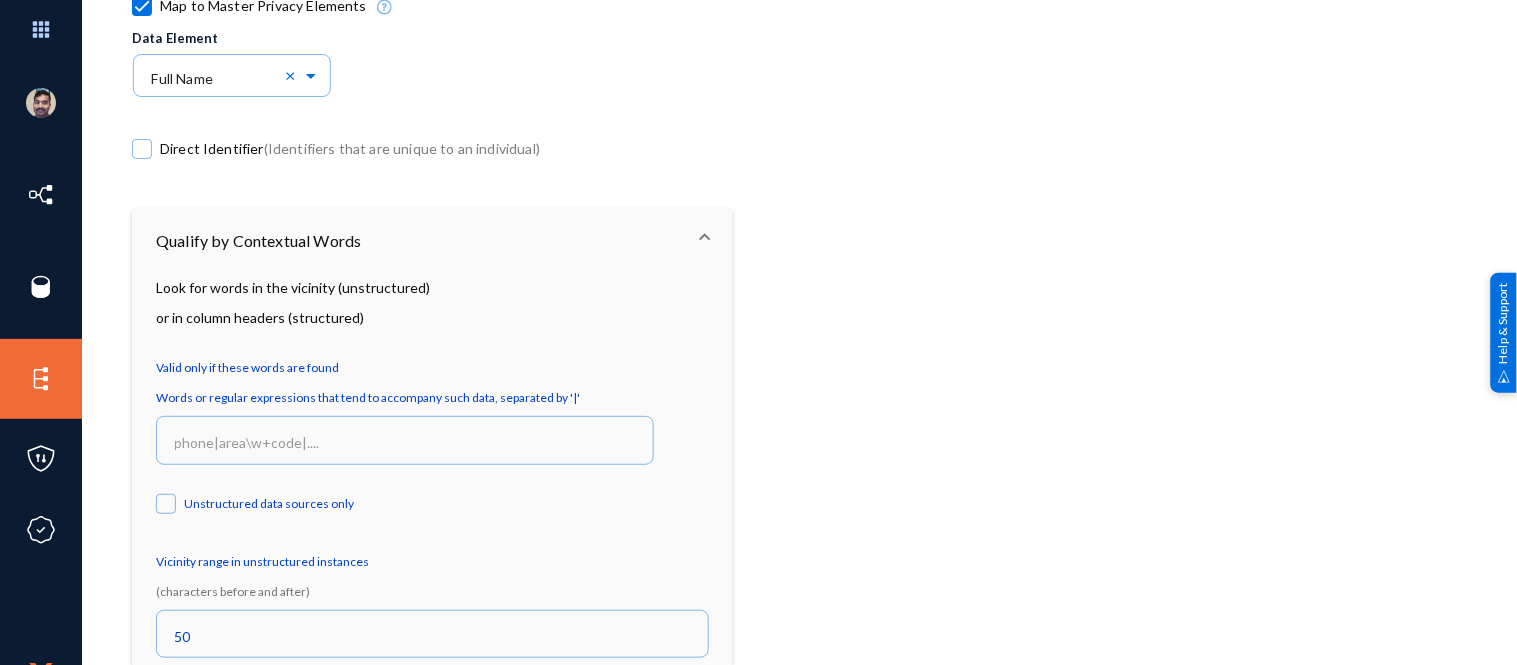 drag, startPoint x: 155, startPoint y: 364, endPoint x: 342, endPoint y: 366, distance: 187.0107 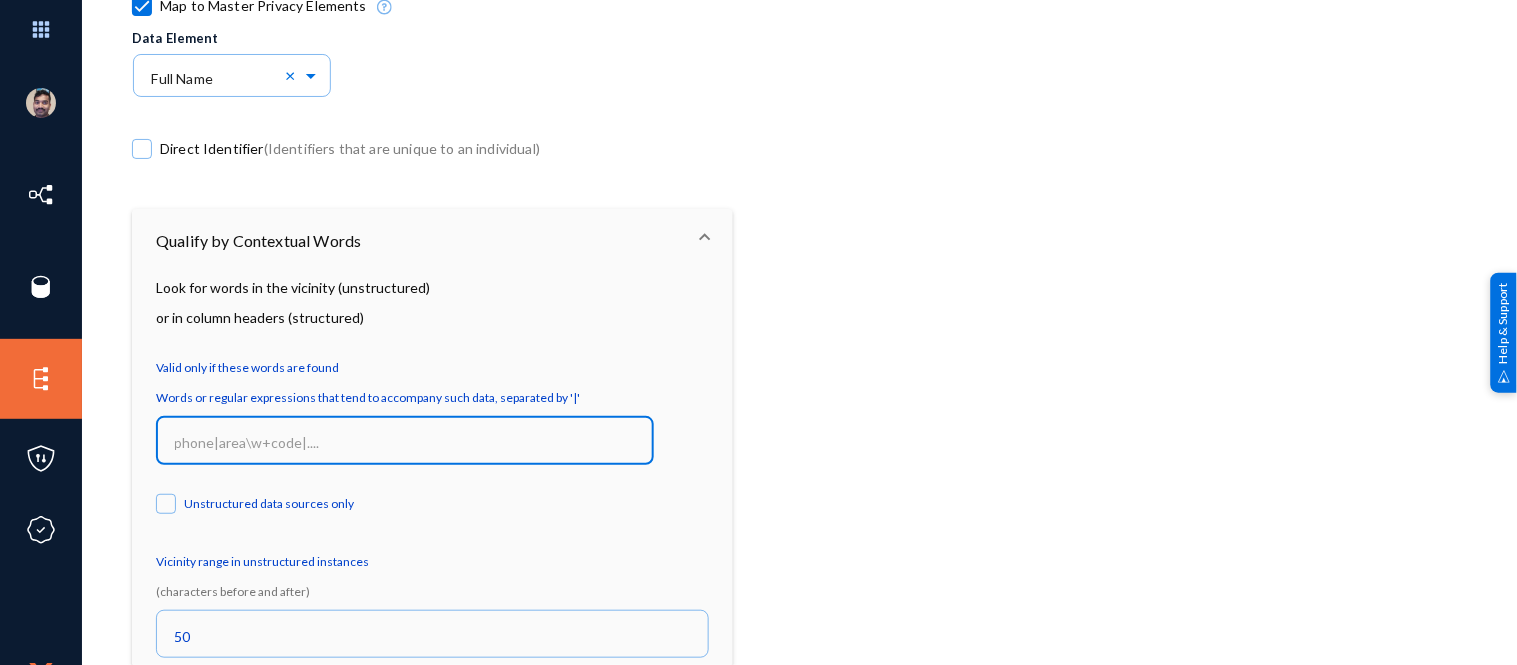 click at bounding box center [409, 443] 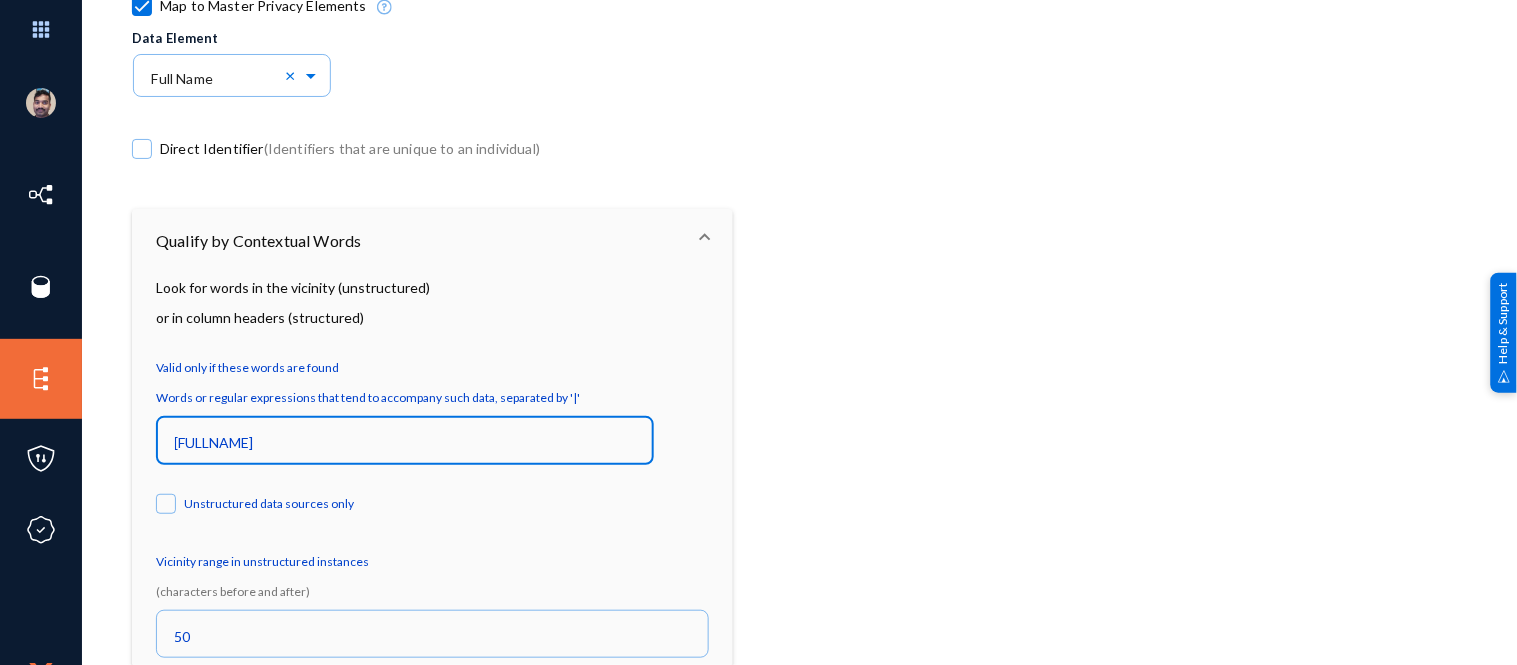 type on "[FULLNAME]|" 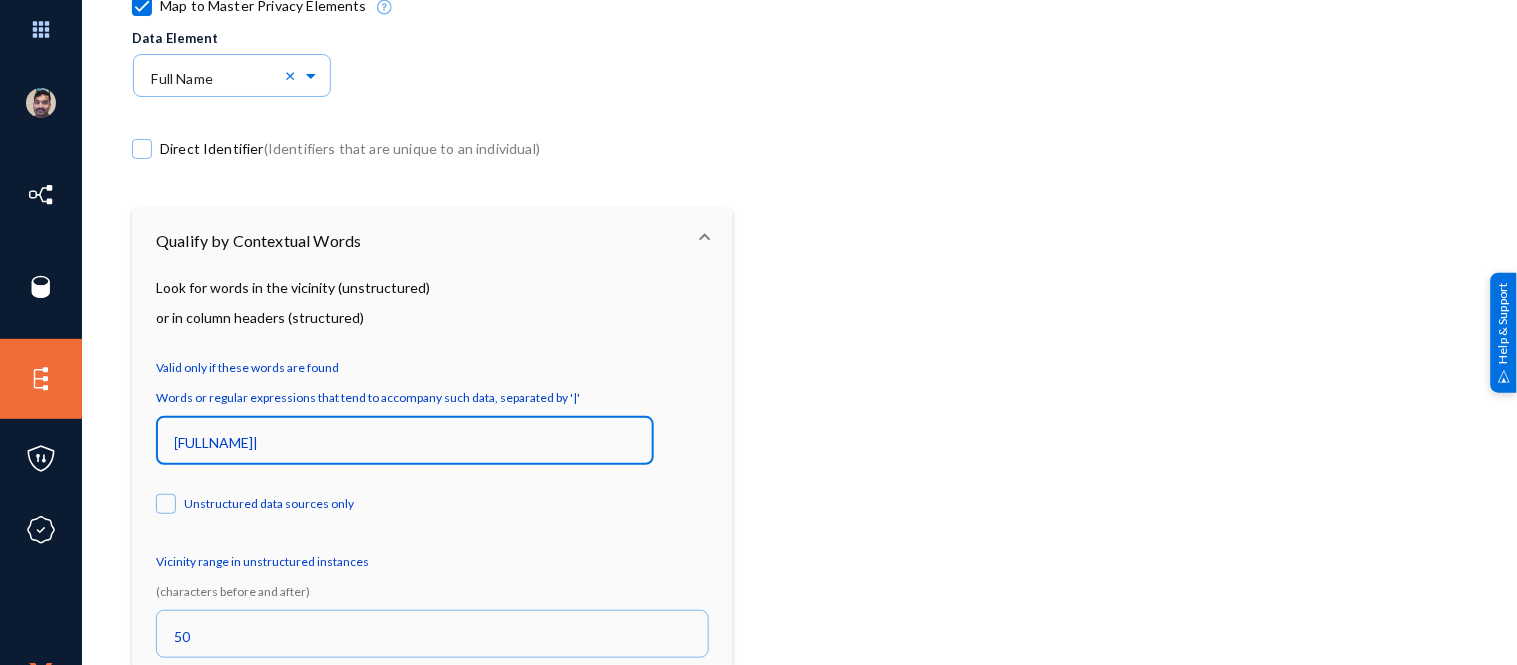 type 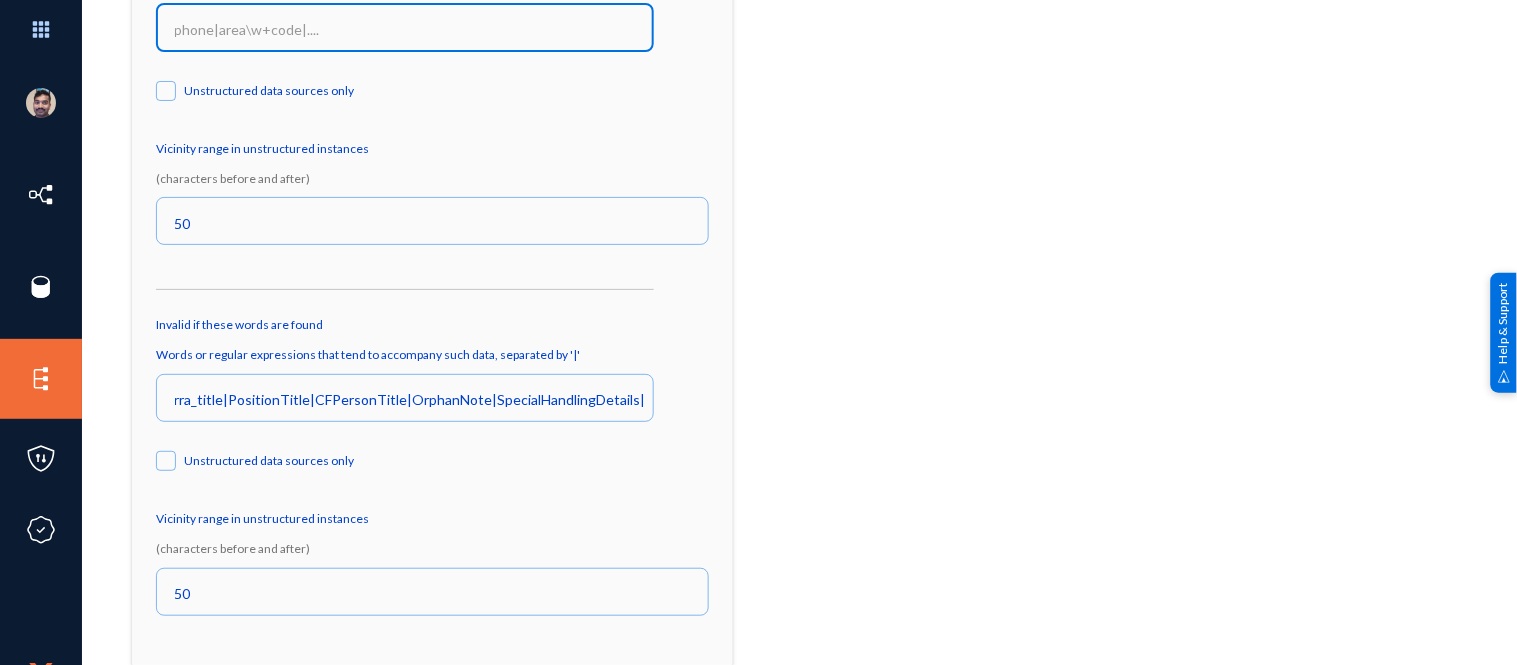 scroll, scrollTop: 932, scrollLeft: 0, axis: vertical 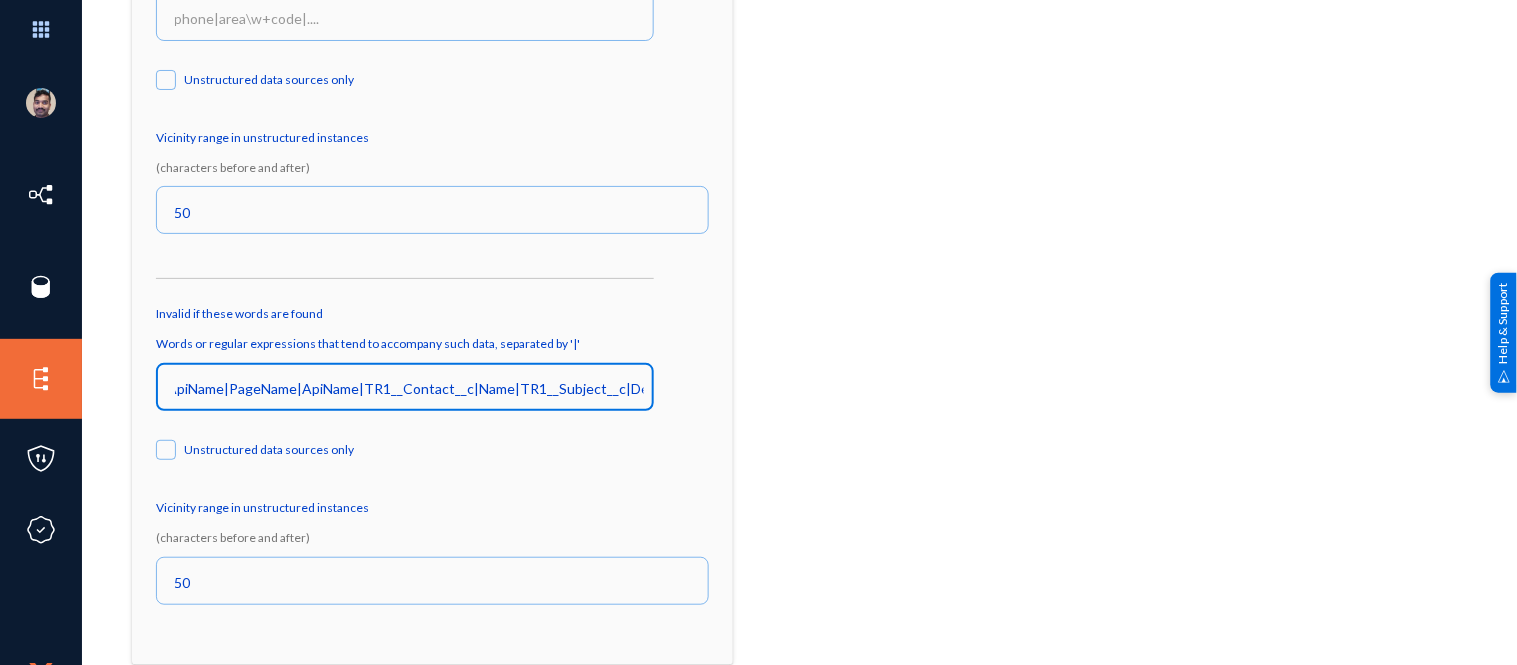 drag, startPoint x: 197, startPoint y: 383, endPoint x: 734, endPoint y: 403, distance: 537.3723 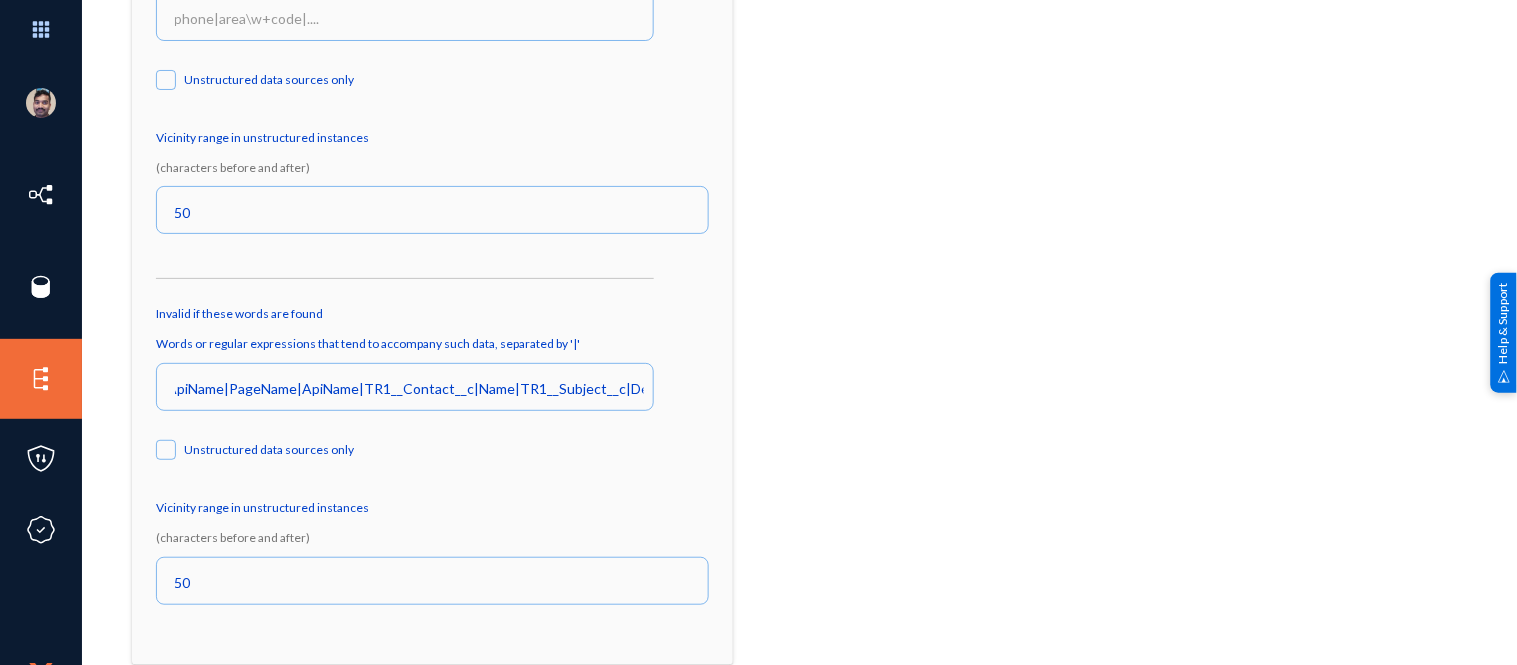 scroll, scrollTop: 0, scrollLeft: 0, axis: both 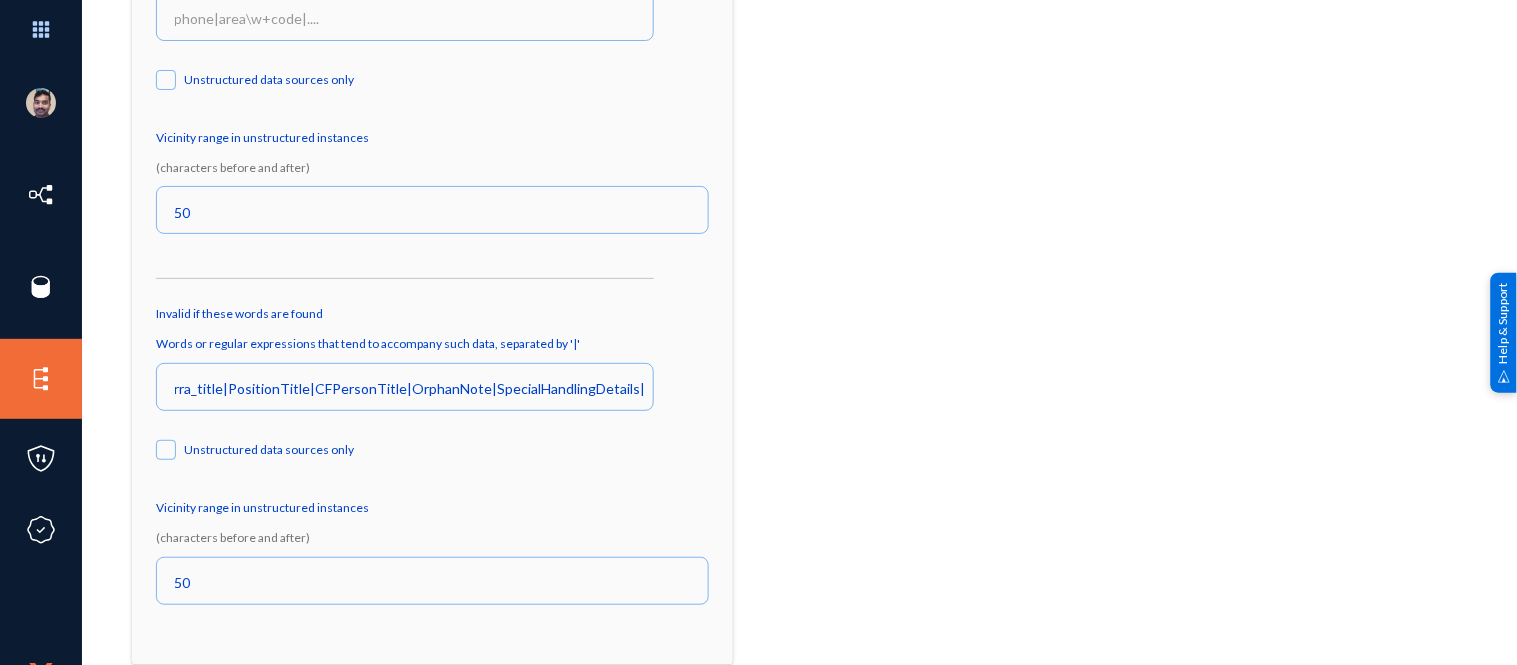 click on "Words or regular expressions that tend to accompany such data, separated by '|' rra_title|PositionTitle|CFPersonTitle|OrphanNote|SpecialHandlingDetails|MeetingInformation|MeetingObjective|AgiloftExtensionData|DMLibraryName|CompanyName|Note|Reason|SC_SourceName|BillingClientCompanyName|CurrencyName|CountryName|Value|MeetingTitle|HistoricCompanyName|AcceptanceFormFileName|EngagementLetterFileName|HowWon|SC_ActualPositionTitle|SC_SnapshotCompanyName|Title|CompanyDisplayName|CFPersonSurName|Description|Display|MasterLabel|QualifiedApiName|PageName|ApiName|TR1__Contact__c|Name|TR1__Subject__c|DeveloperName" 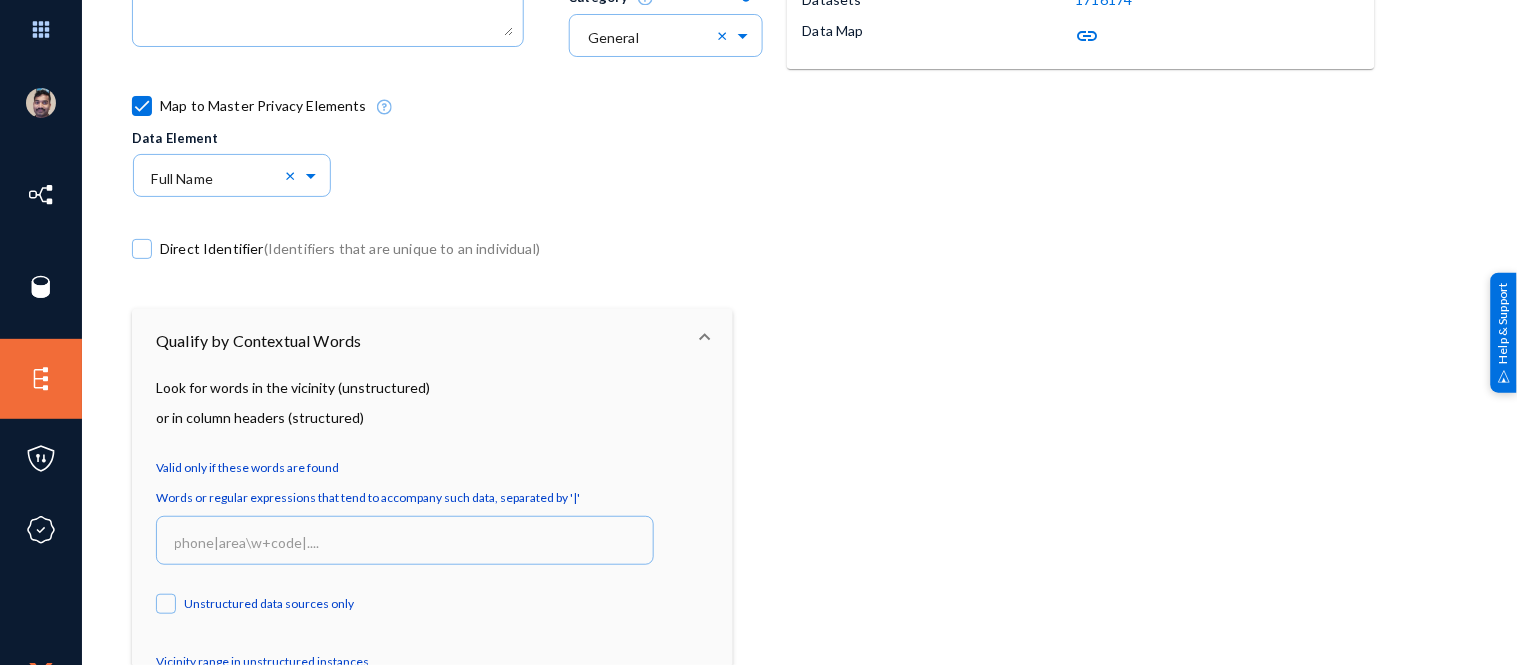scroll, scrollTop: 0, scrollLeft: 0, axis: both 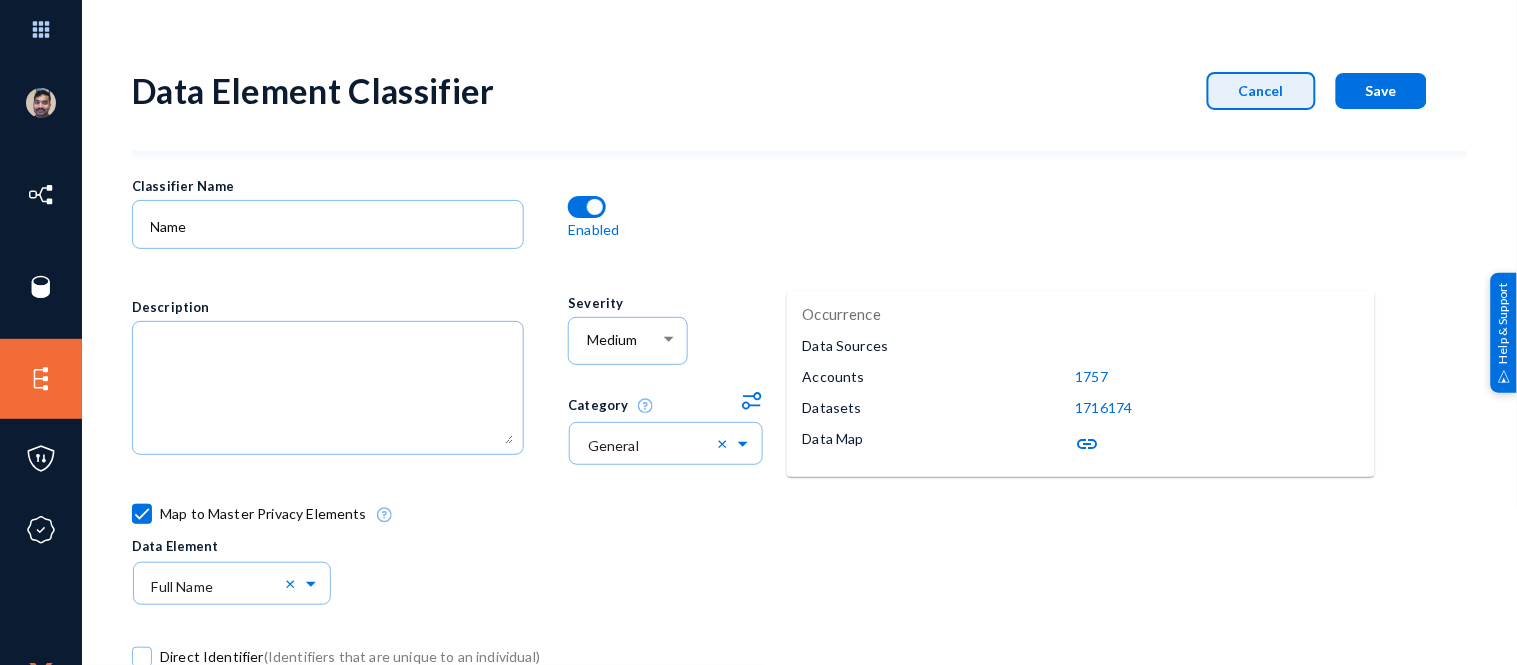click on "Cancel" 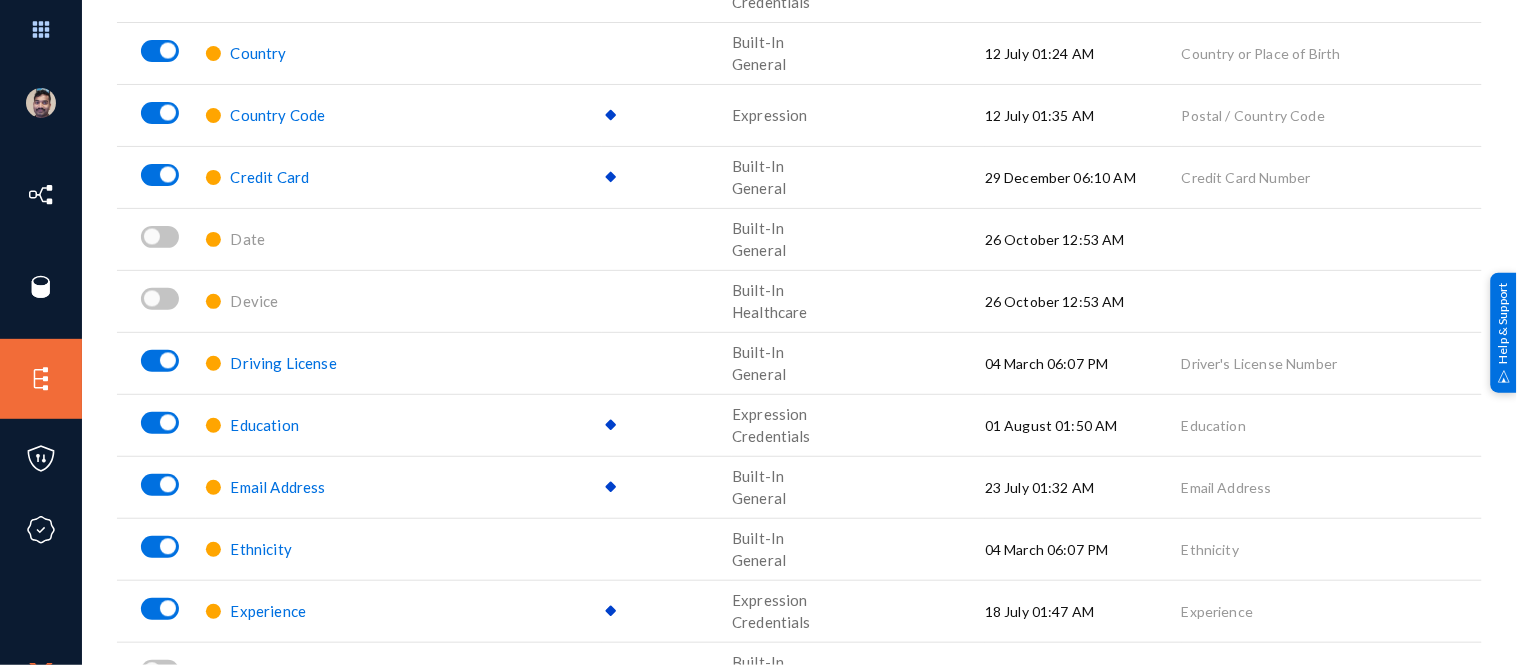 scroll, scrollTop: 862, scrollLeft: 0, axis: vertical 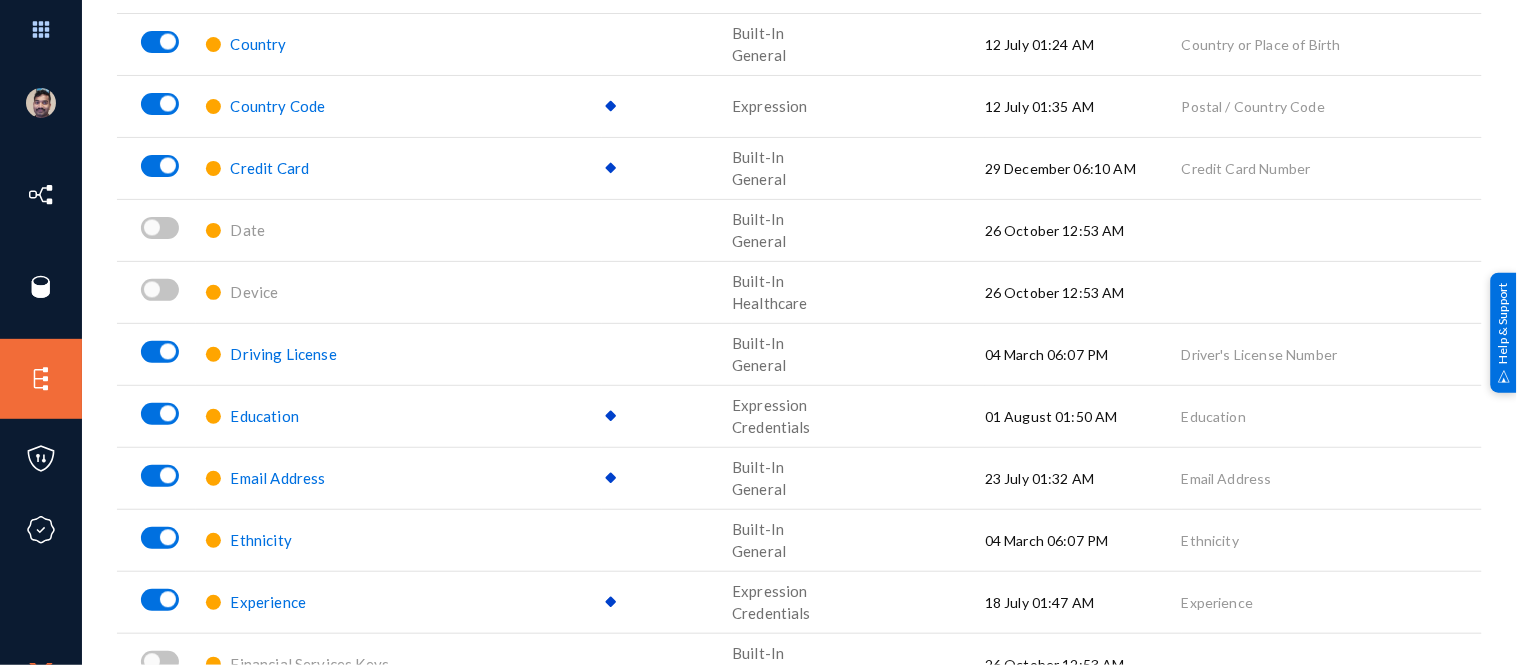 click on "Education" 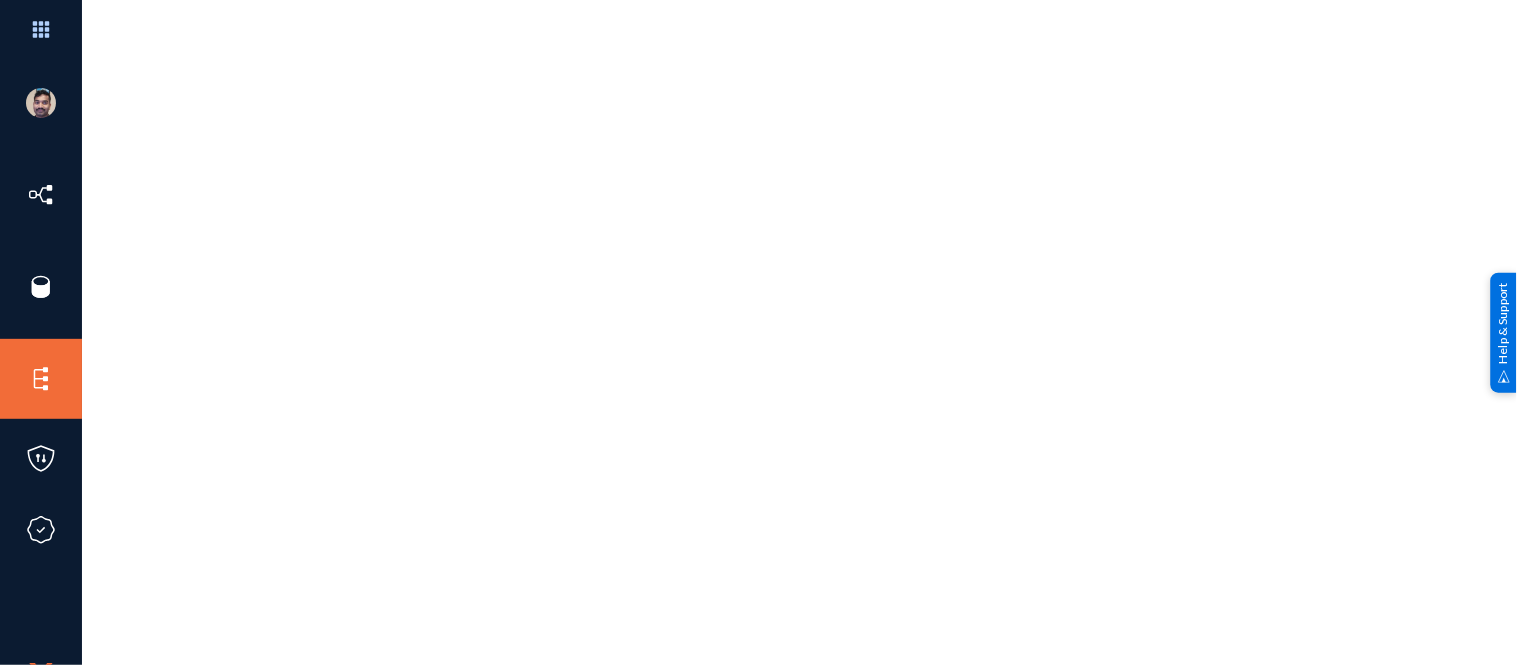 scroll, scrollTop: 0, scrollLeft: 0, axis: both 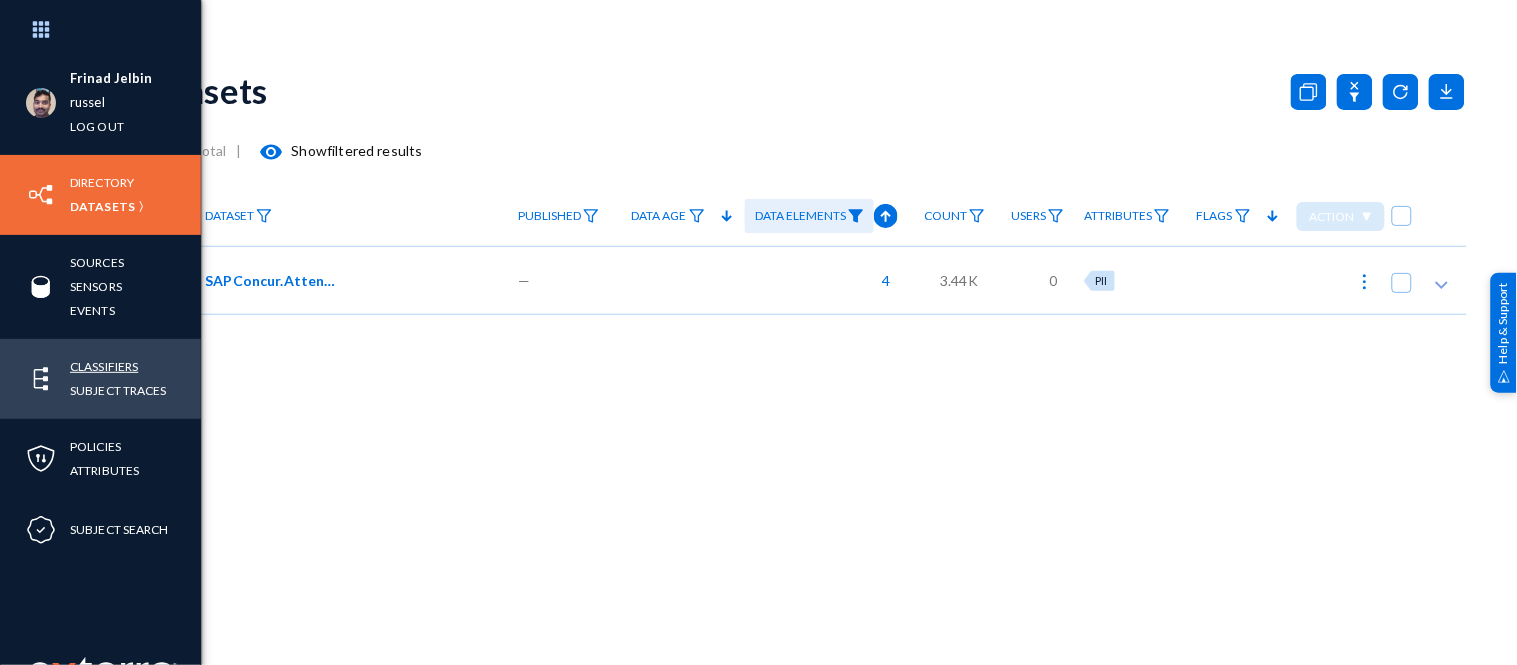 click on "Classifiers" at bounding box center (104, 366) 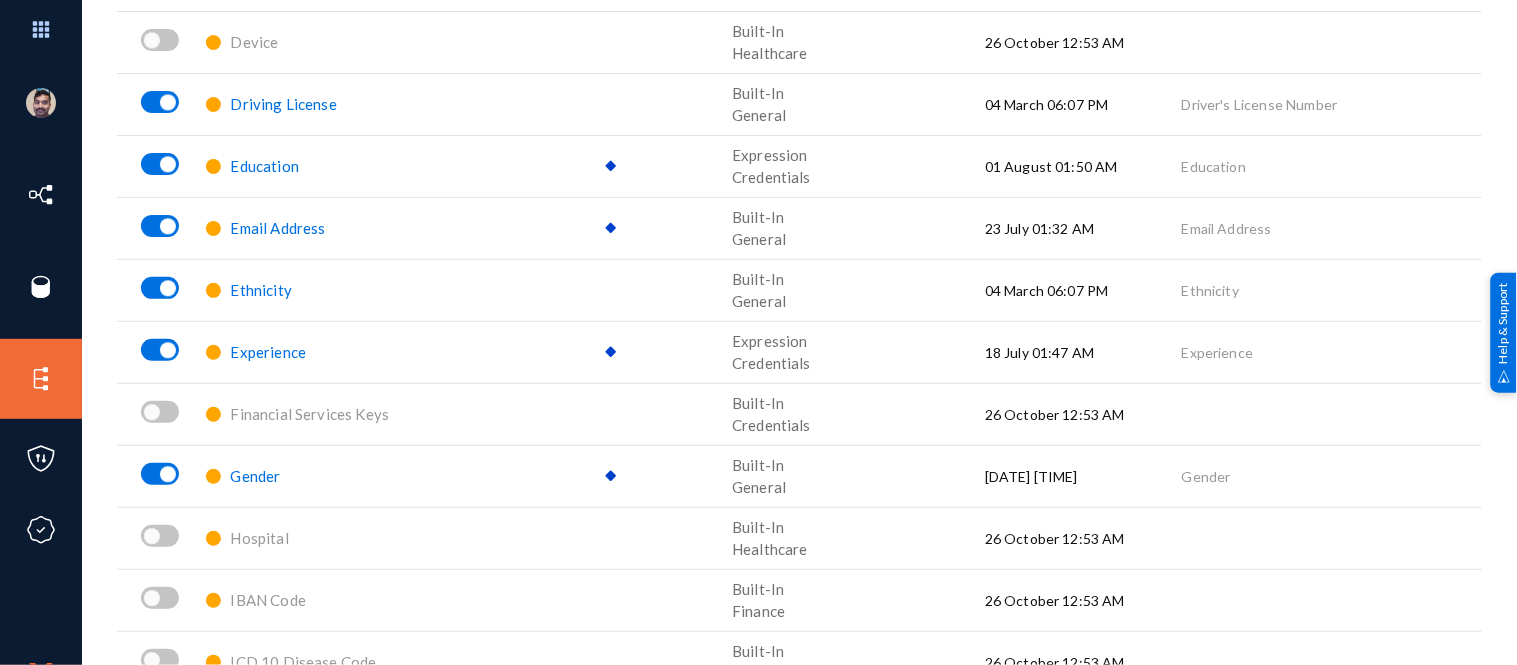 scroll, scrollTop: 1115, scrollLeft: 0, axis: vertical 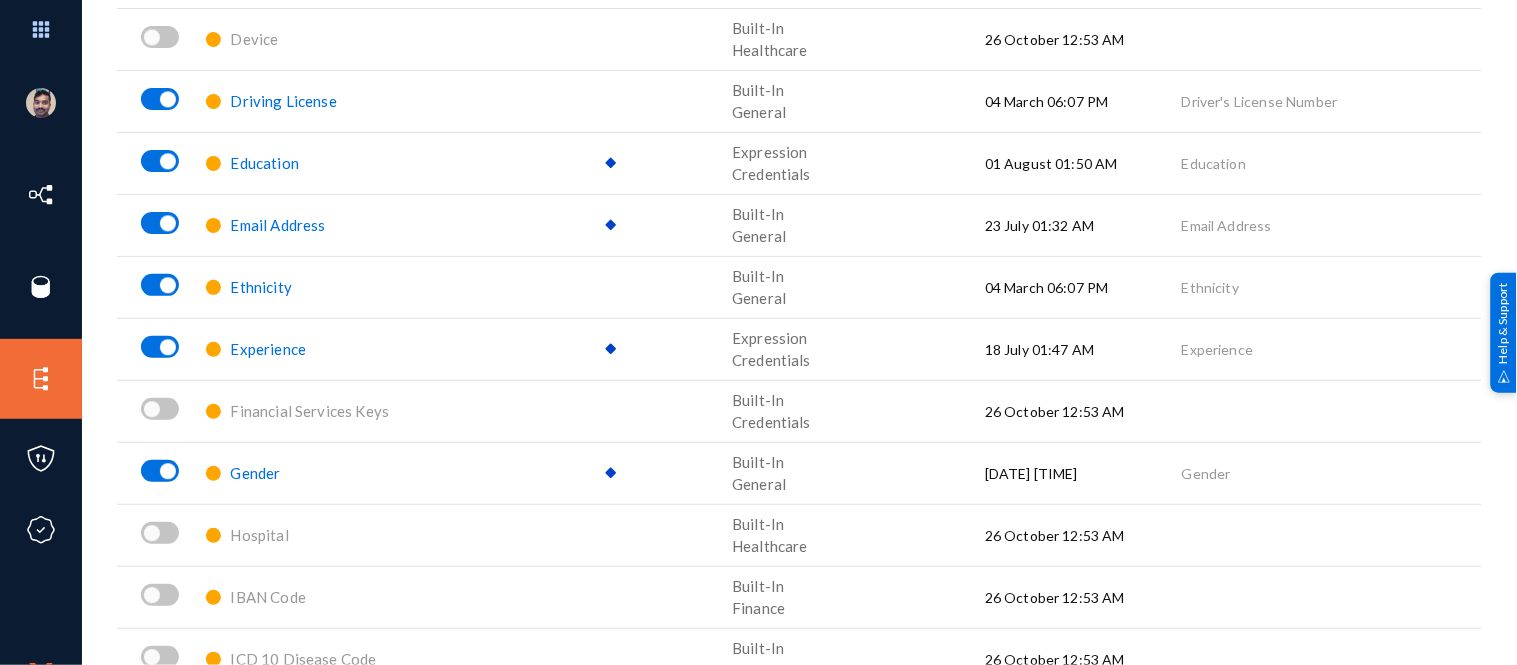 click on "Education" 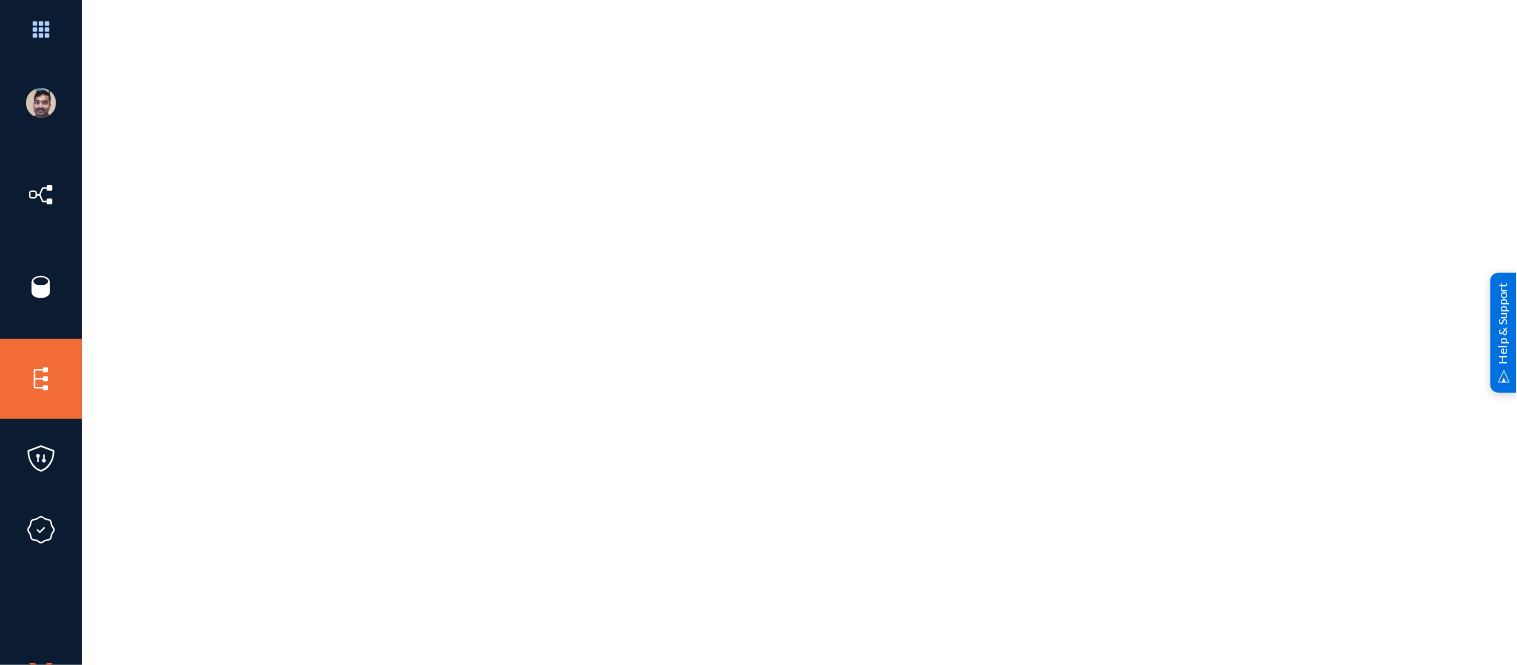 scroll, scrollTop: 0, scrollLeft: 0, axis: both 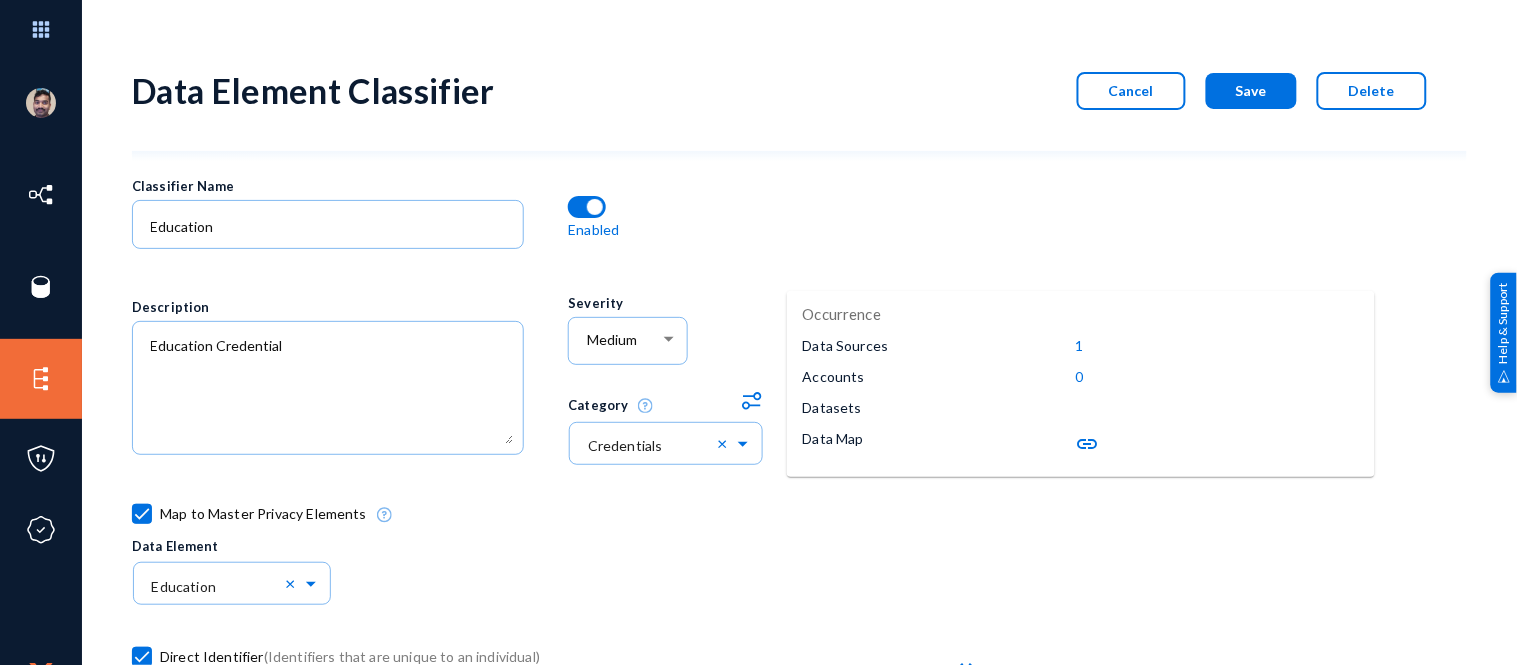 click on "link" 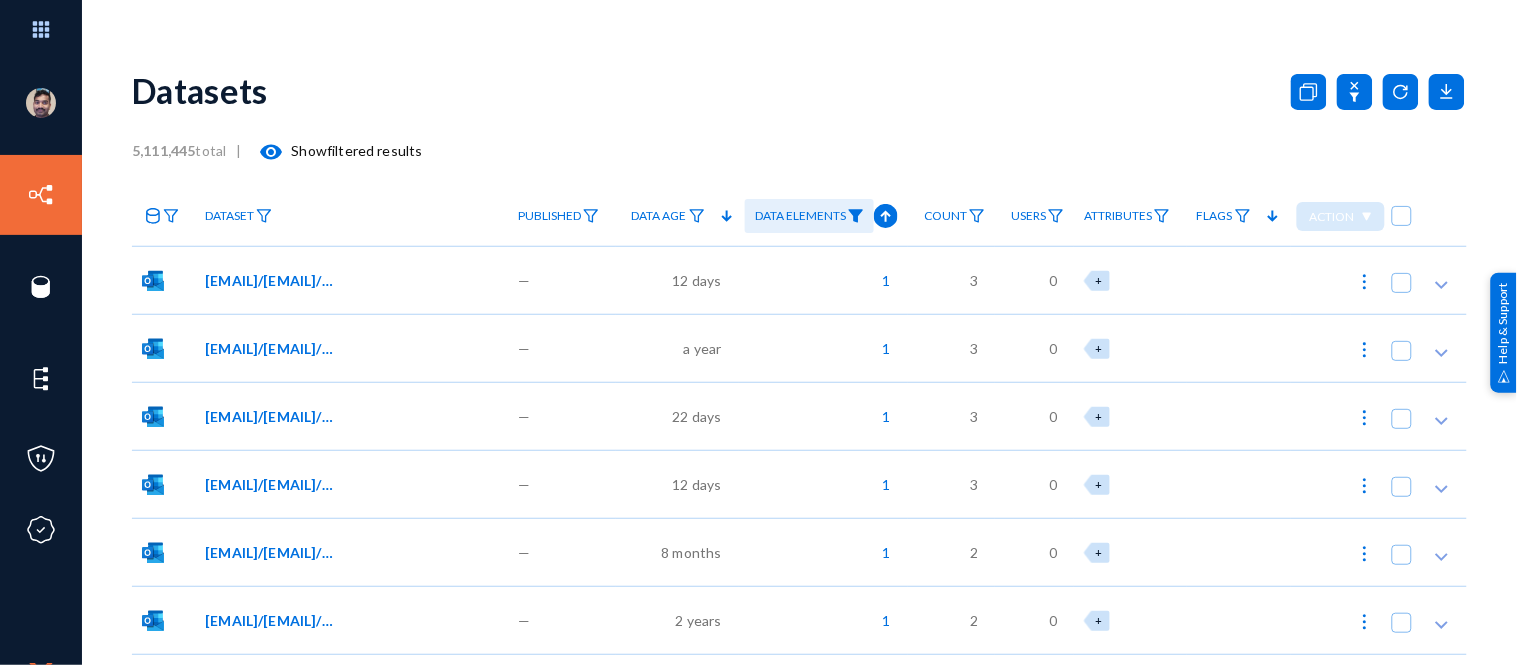 click 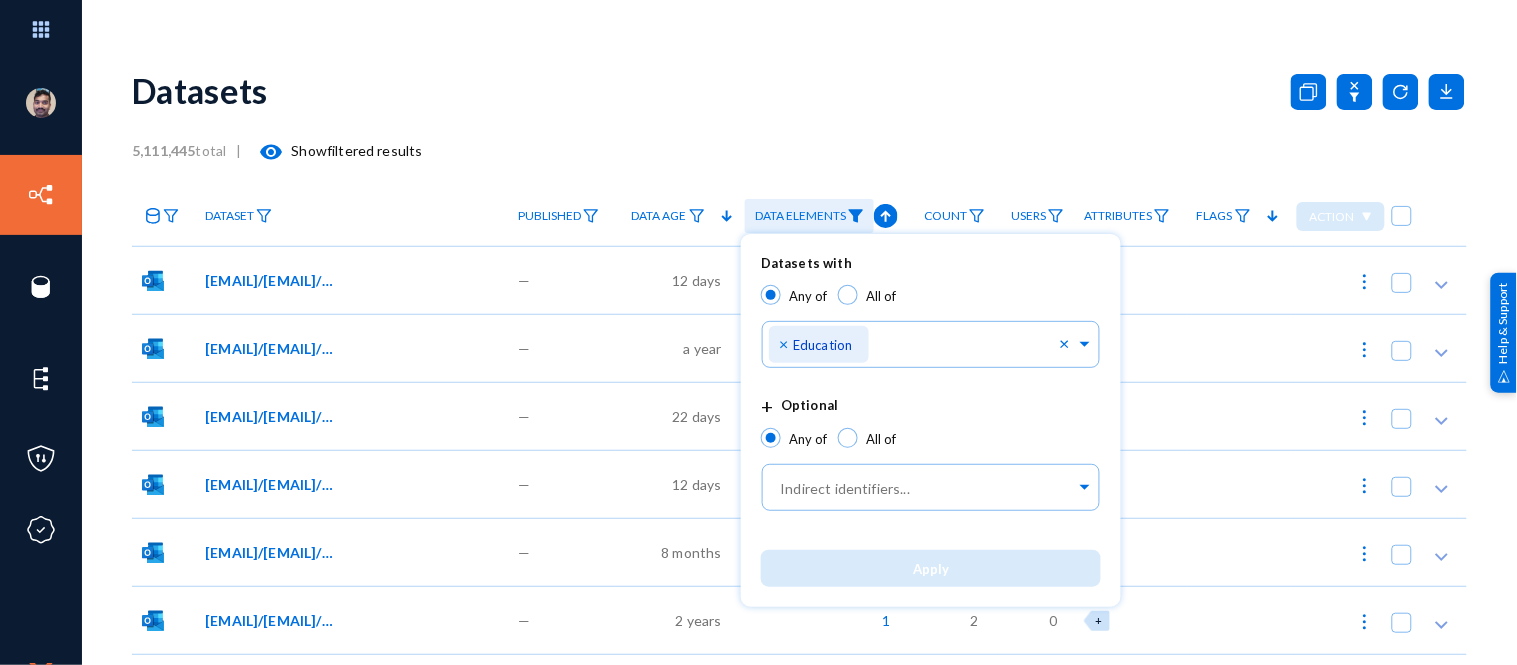 click at bounding box center (758, 332) 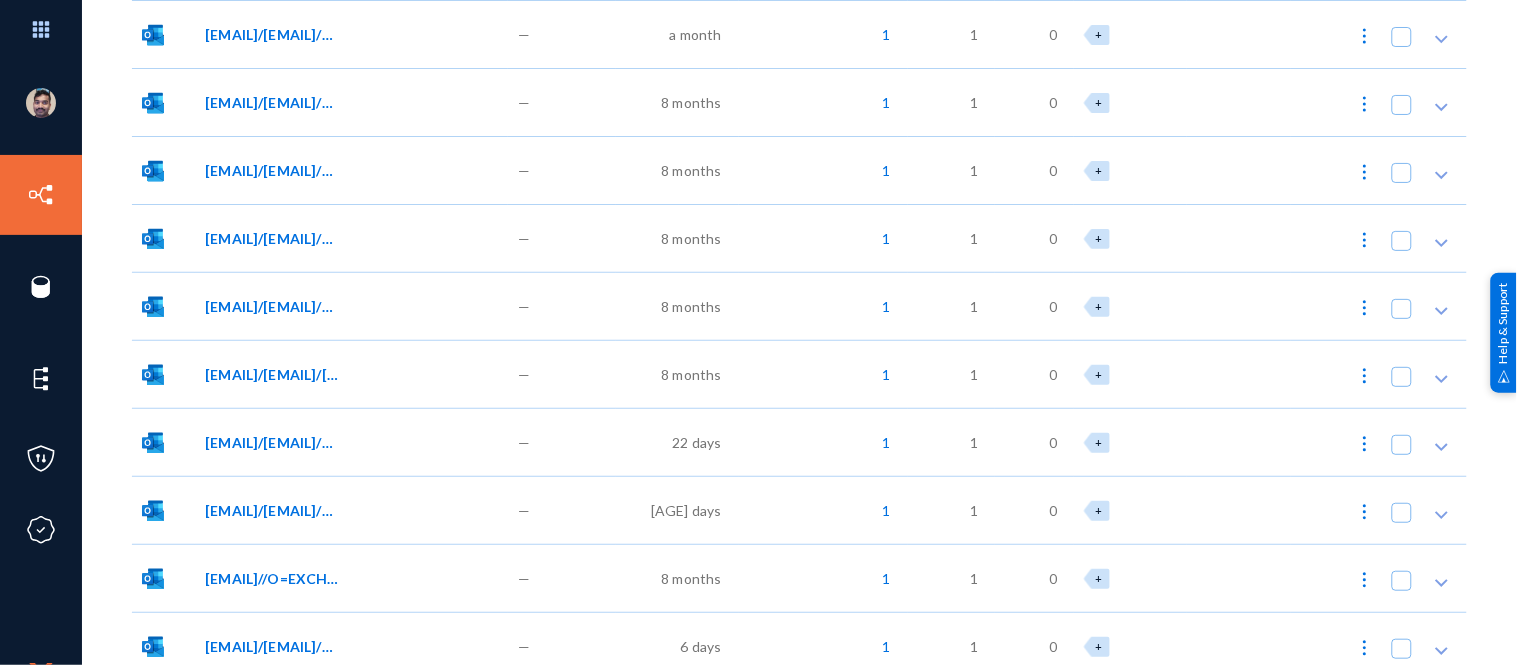 scroll, scrollTop: 0, scrollLeft: 0, axis: both 